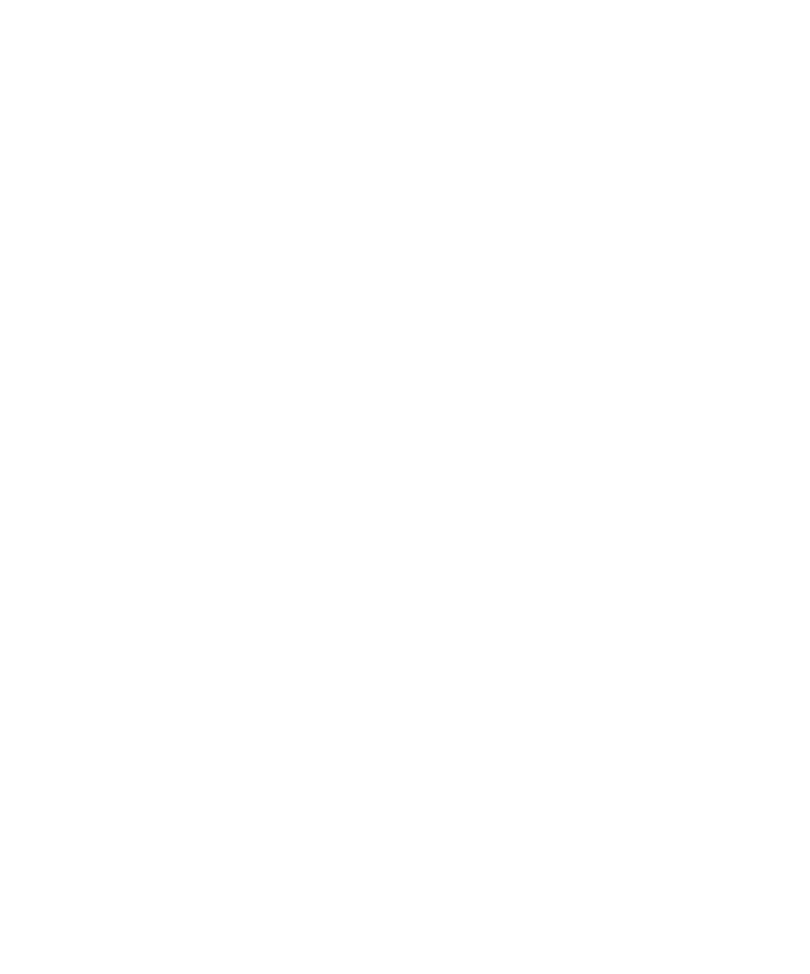 scroll, scrollTop: 0, scrollLeft: 0, axis: both 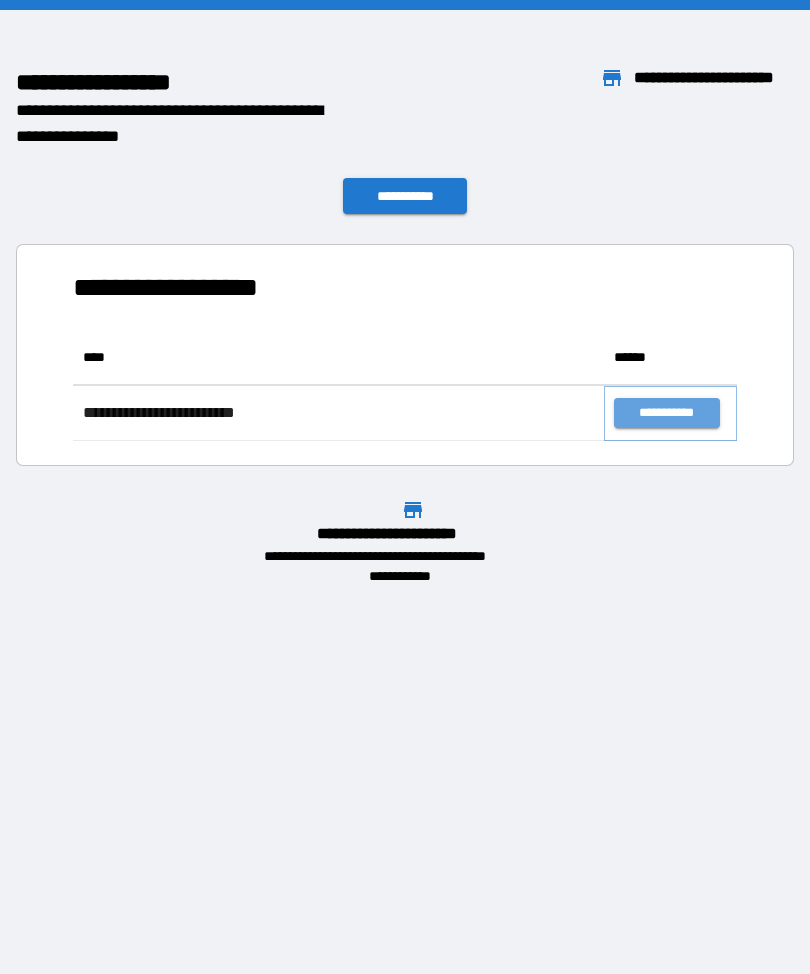 click on "**********" at bounding box center [666, 413] 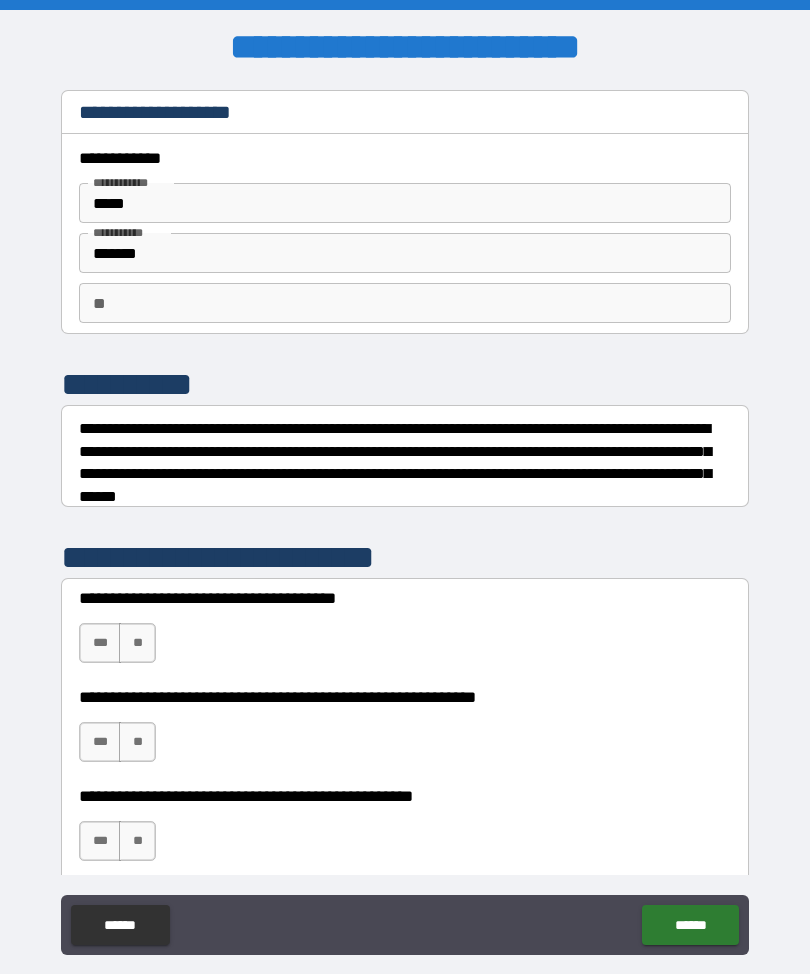 click on "**" at bounding box center [137, 643] 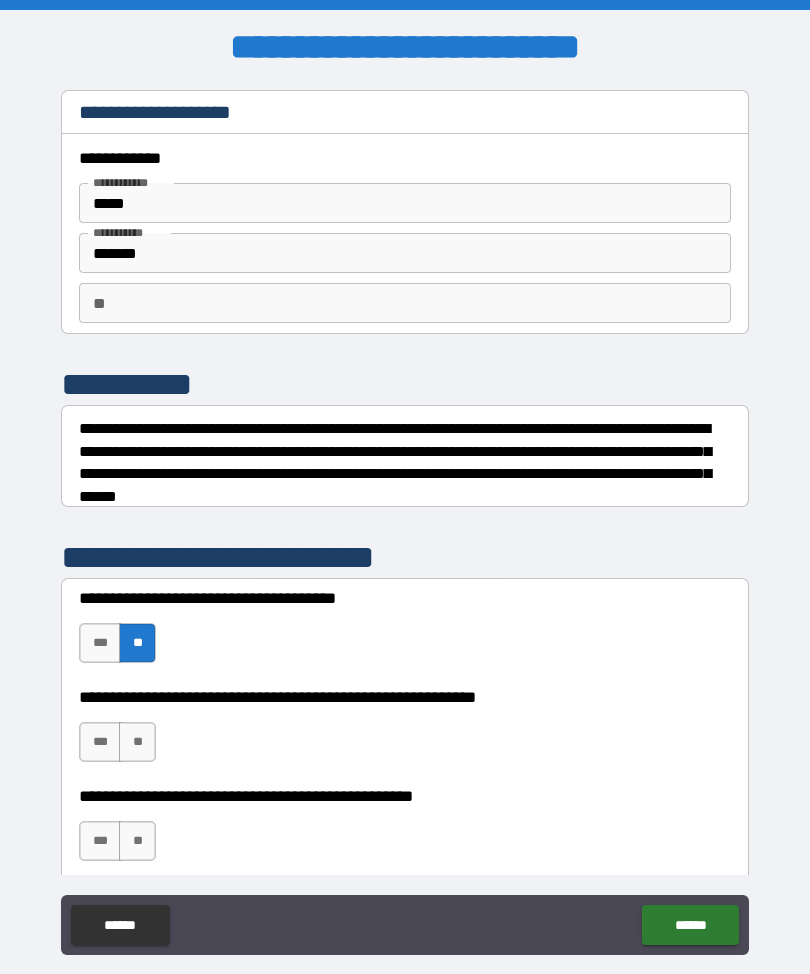 click on "**" at bounding box center (137, 742) 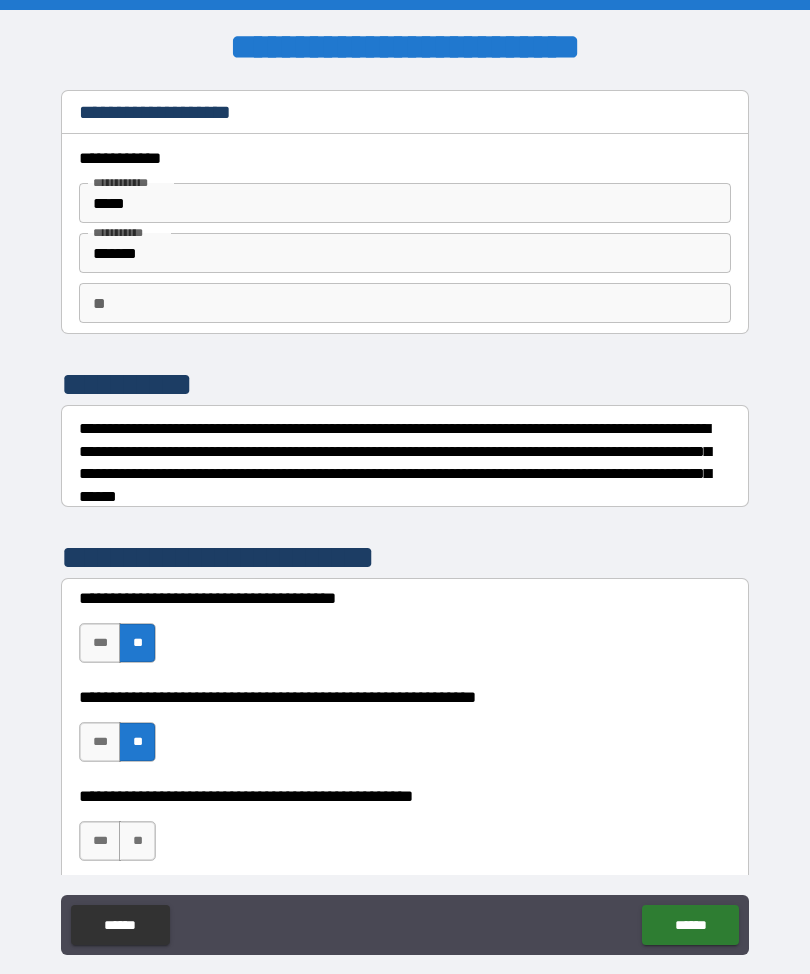 click on "**" at bounding box center (137, 841) 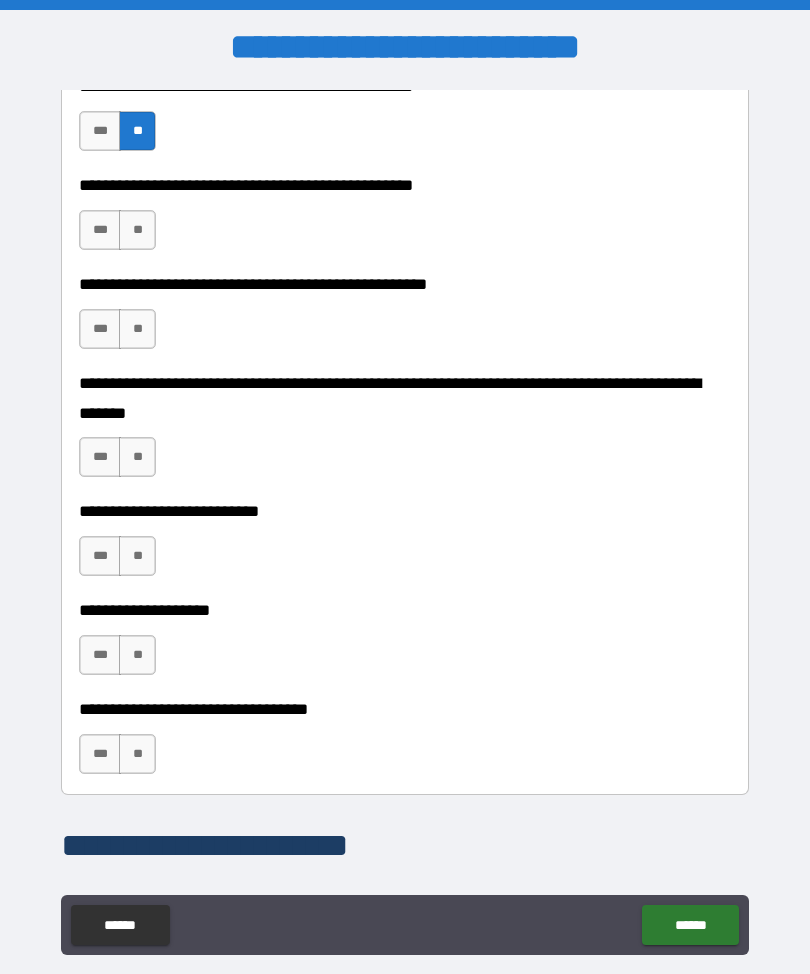 scroll, scrollTop: 711, scrollLeft: 0, axis: vertical 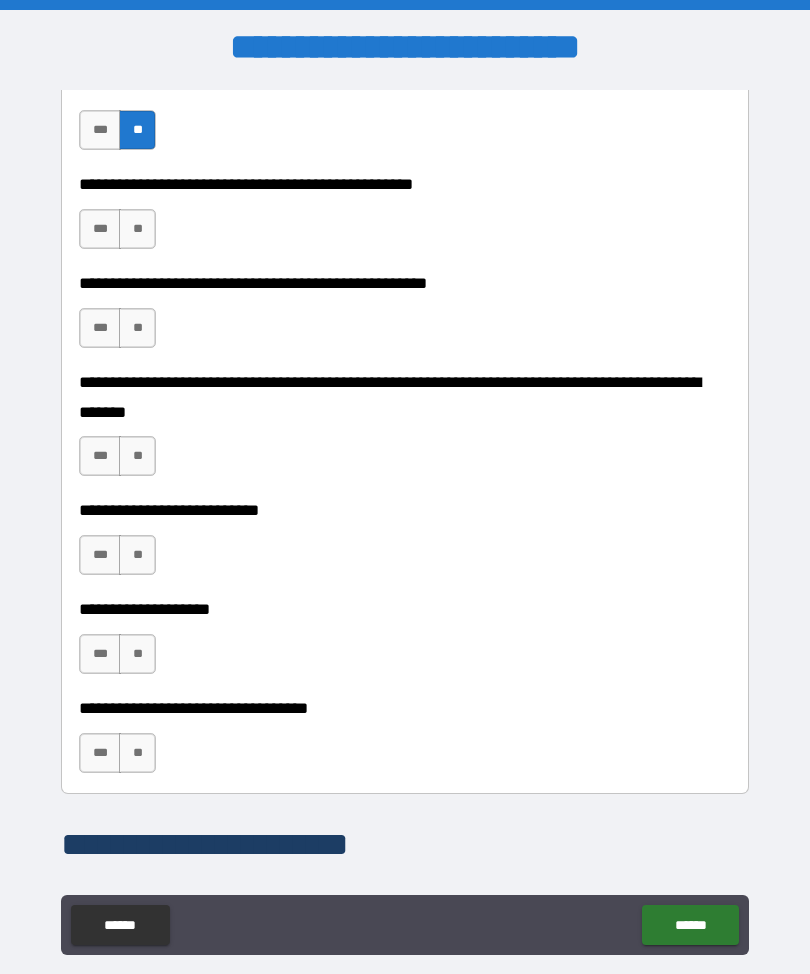 click on "**" at bounding box center [137, 229] 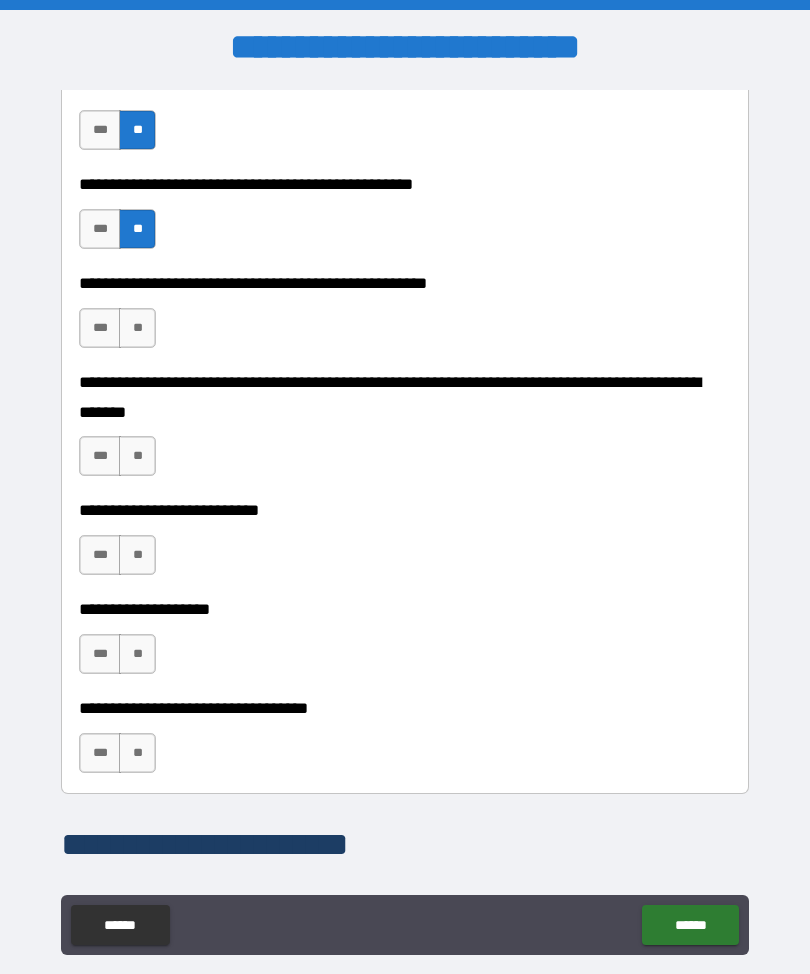 click on "**" at bounding box center (137, 328) 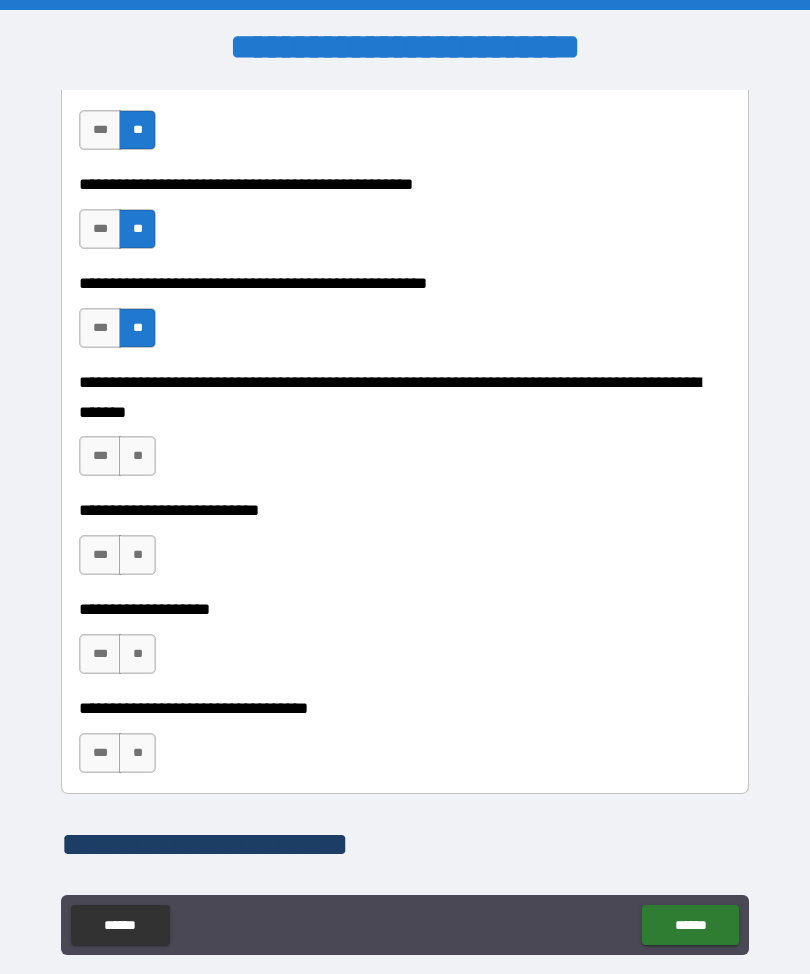 click on "**" at bounding box center (137, 456) 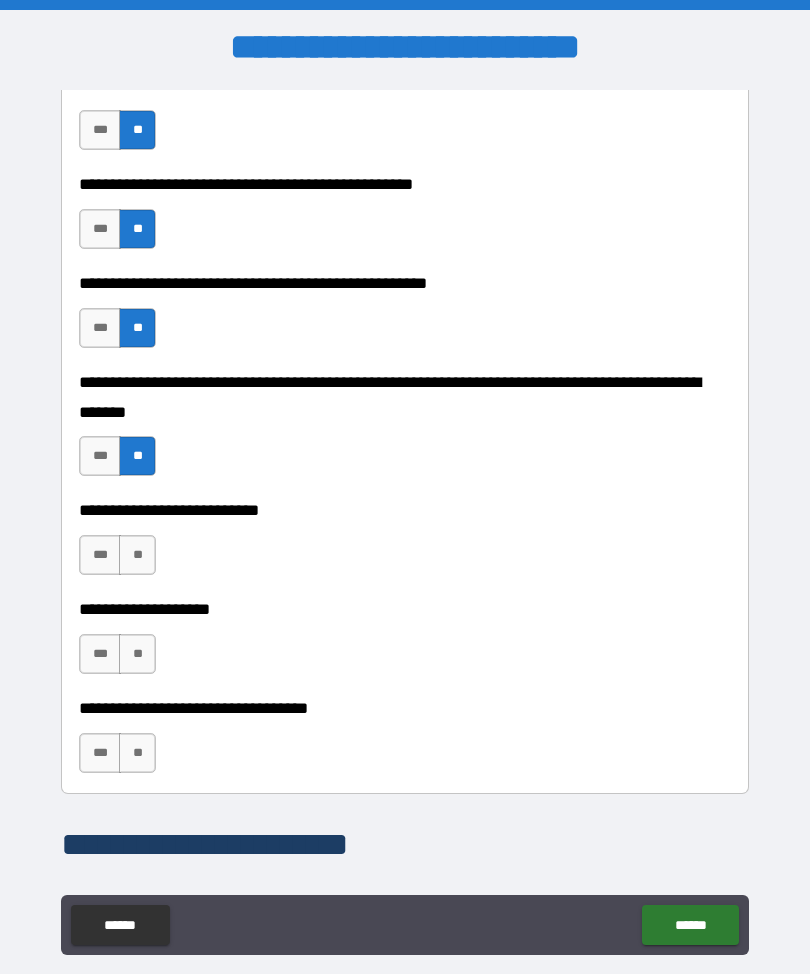 click on "**" at bounding box center [137, 555] 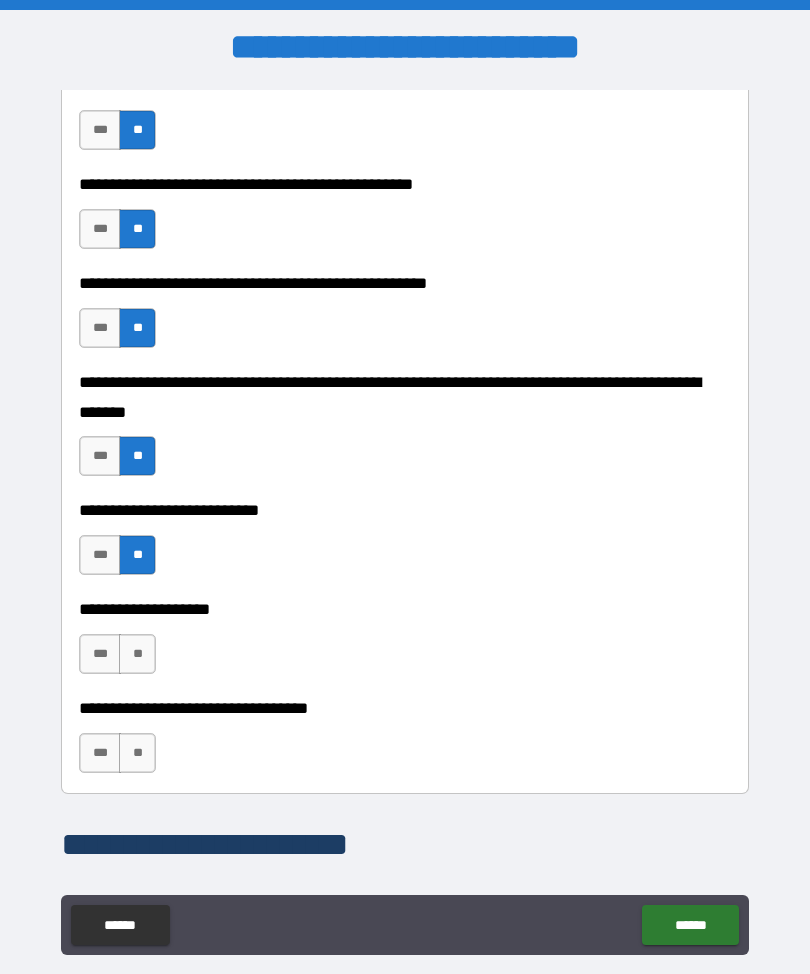 click on "**" at bounding box center [137, 654] 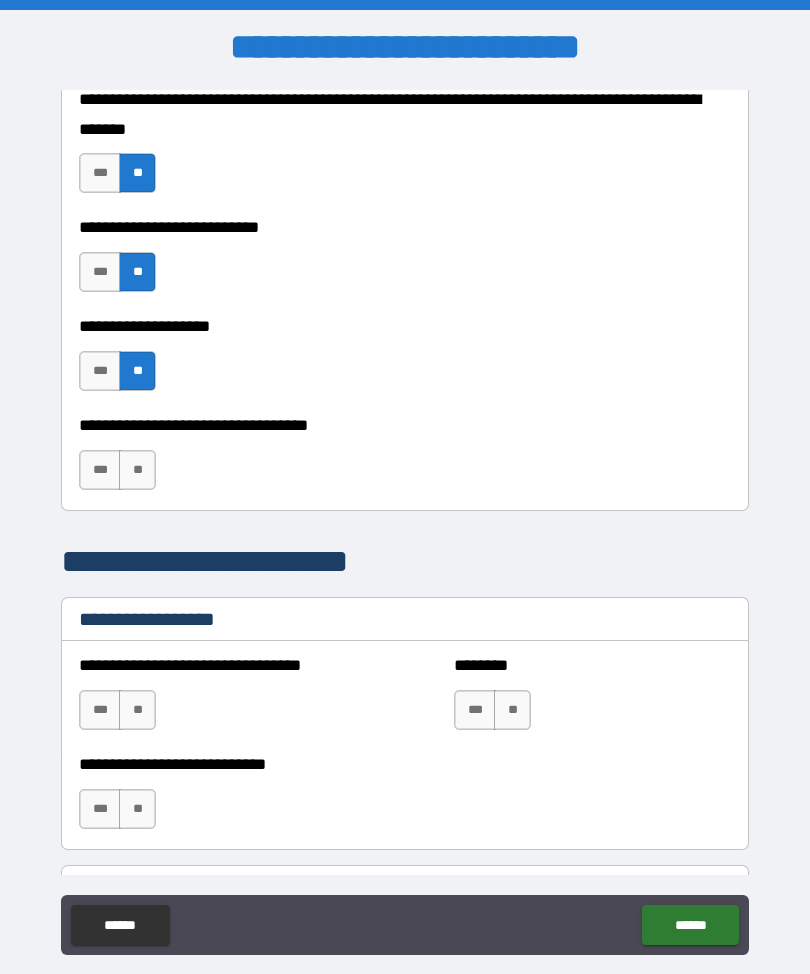 scroll, scrollTop: 995, scrollLeft: 0, axis: vertical 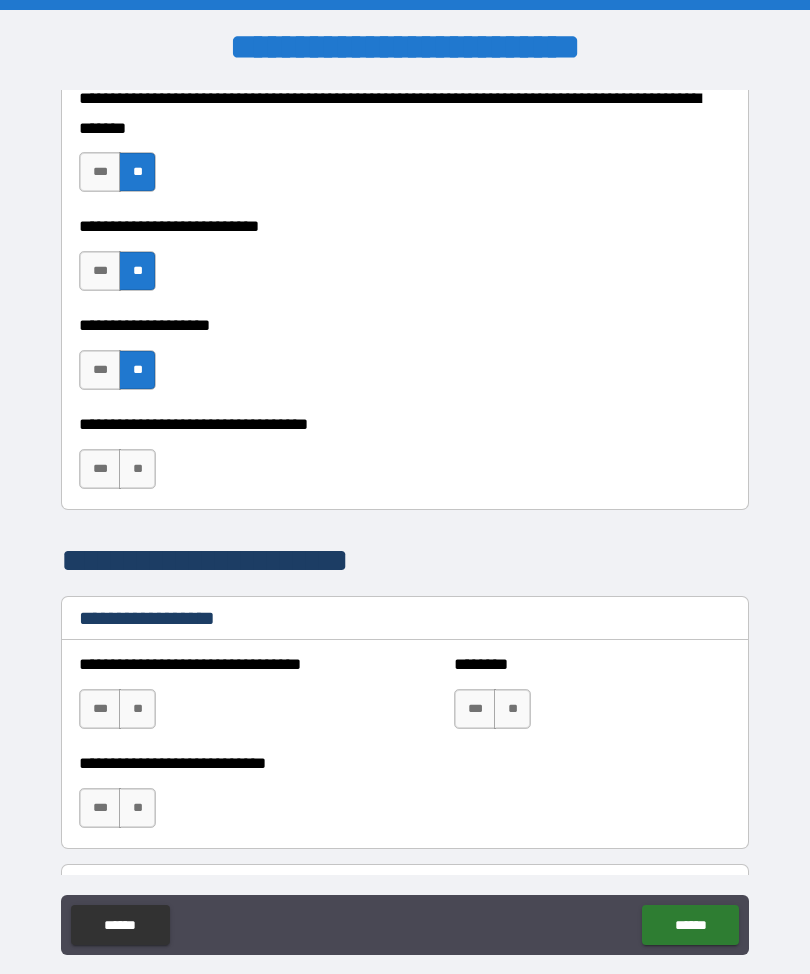 click on "**" at bounding box center [137, 469] 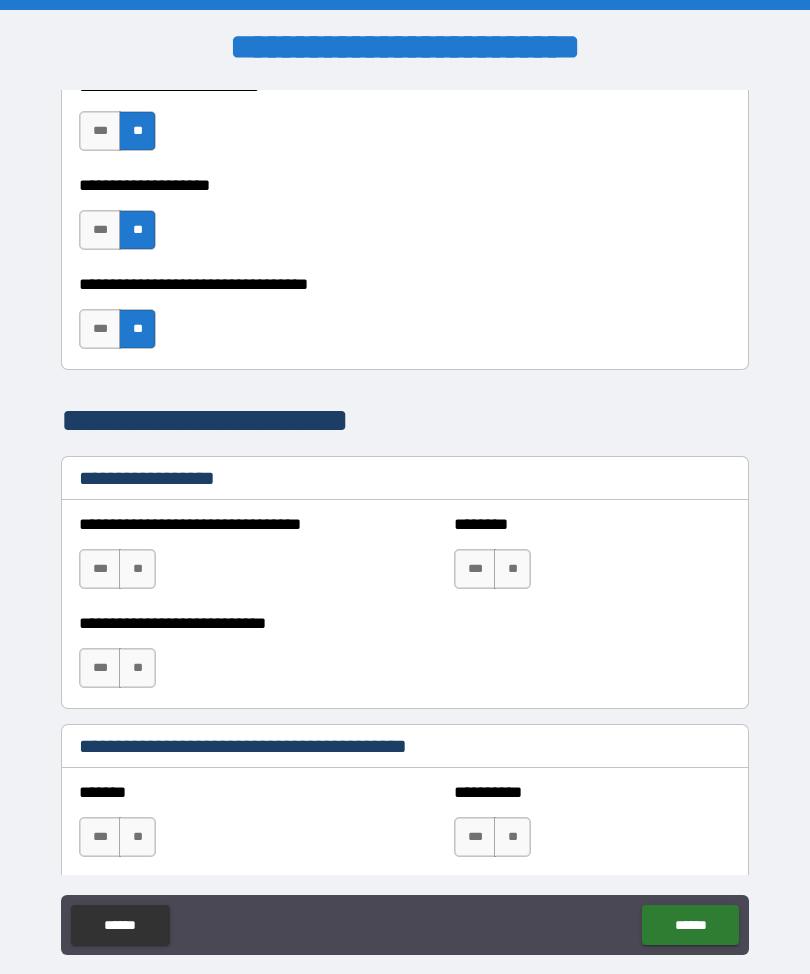 scroll, scrollTop: 1162, scrollLeft: 0, axis: vertical 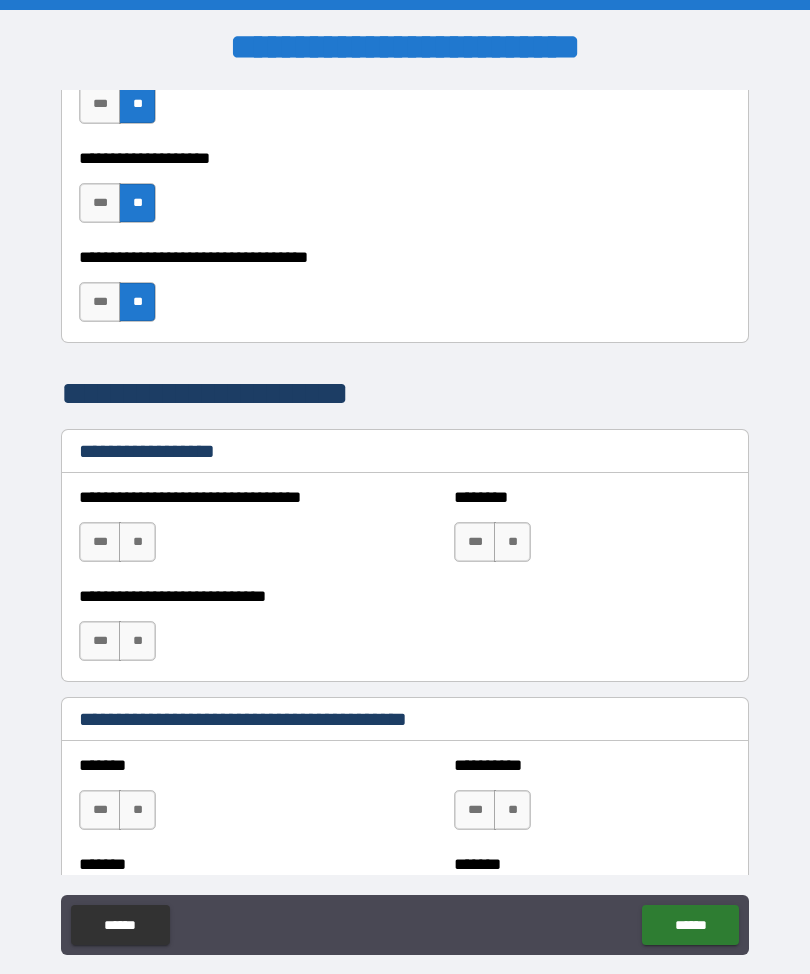 click on "**" at bounding box center (137, 542) 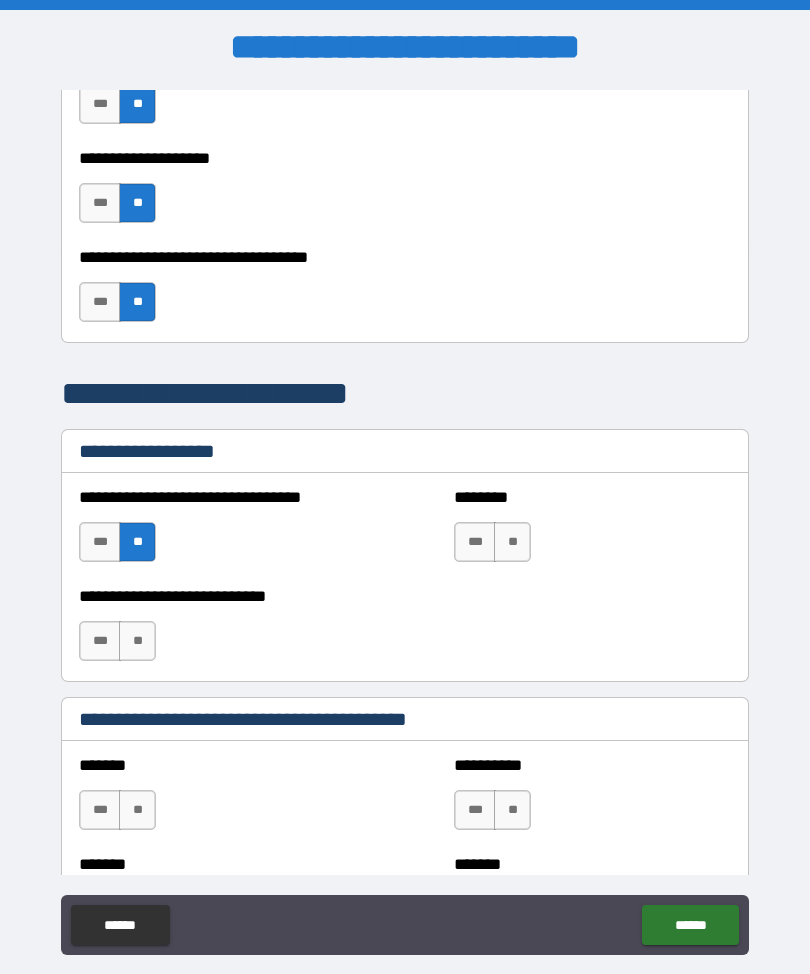 click on "**" at bounding box center (137, 641) 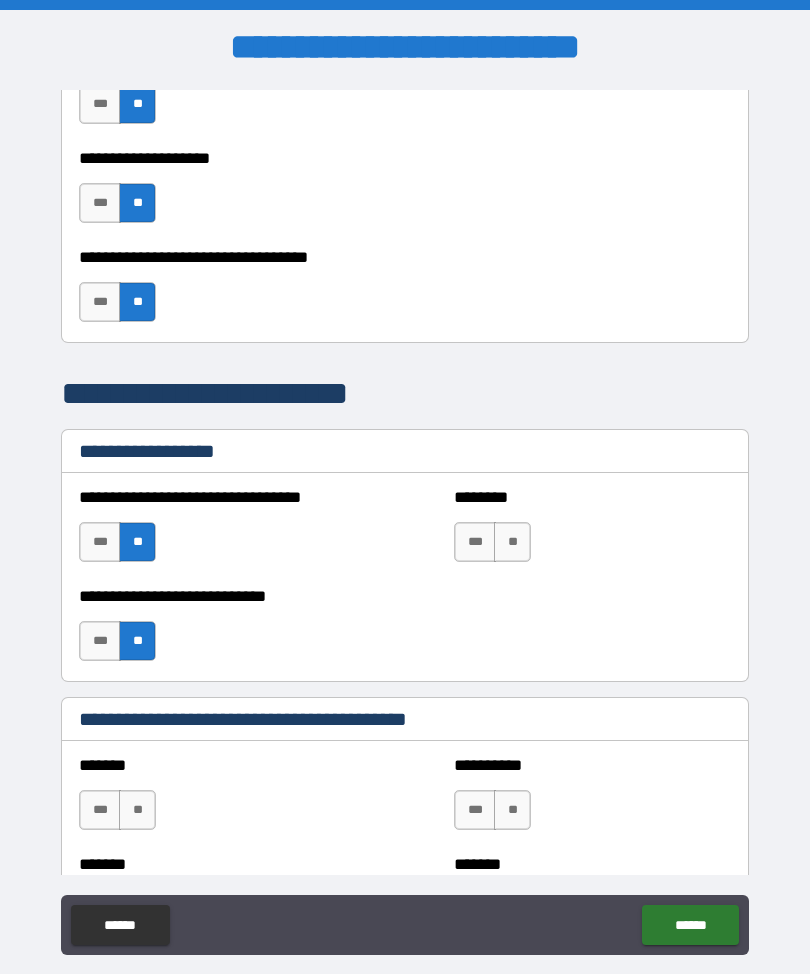 click on "**" at bounding box center (512, 542) 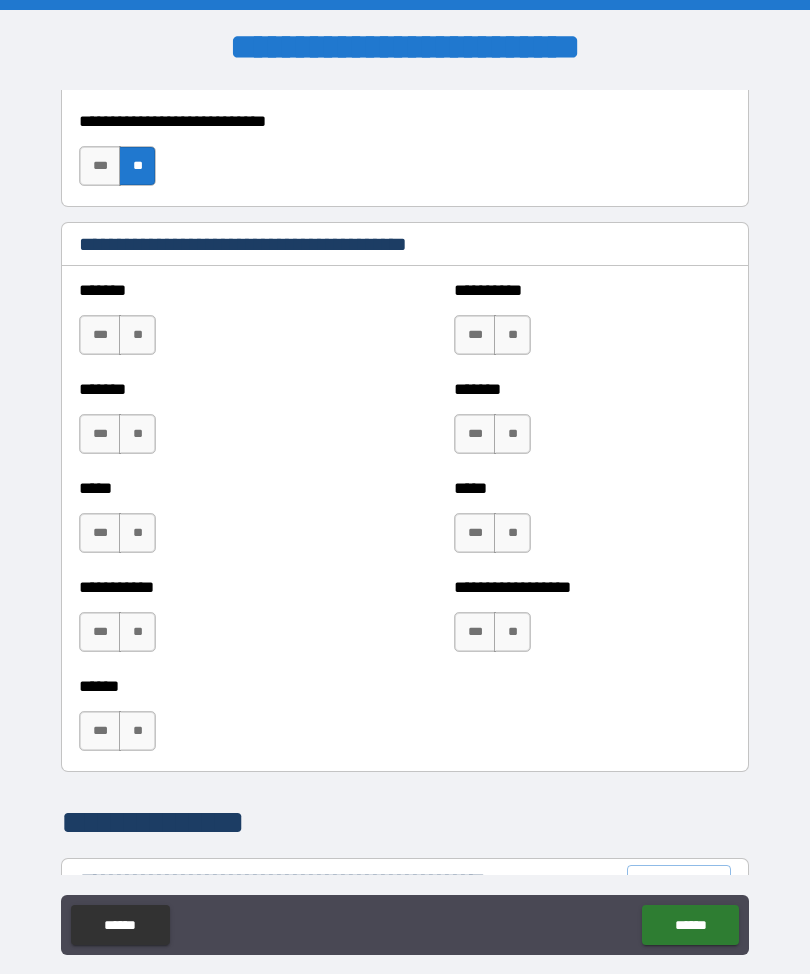 scroll, scrollTop: 1640, scrollLeft: 0, axis: vertical 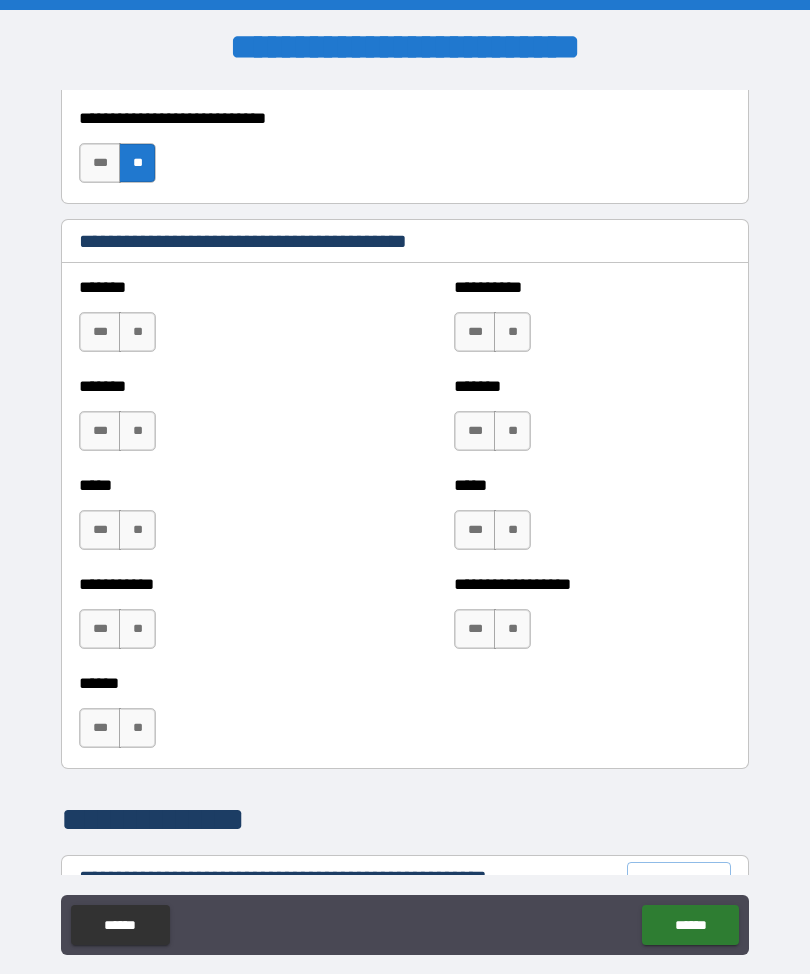 click on "**" at bounding box center (137, 332) 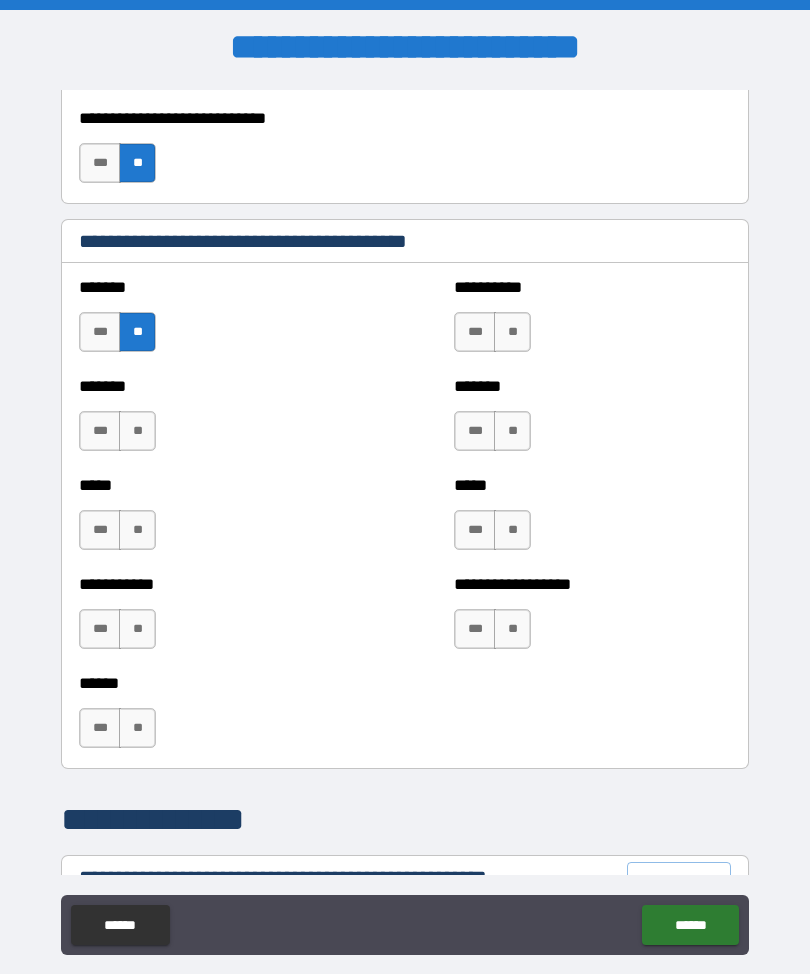 click on "**" at bounding box center (137, 431) 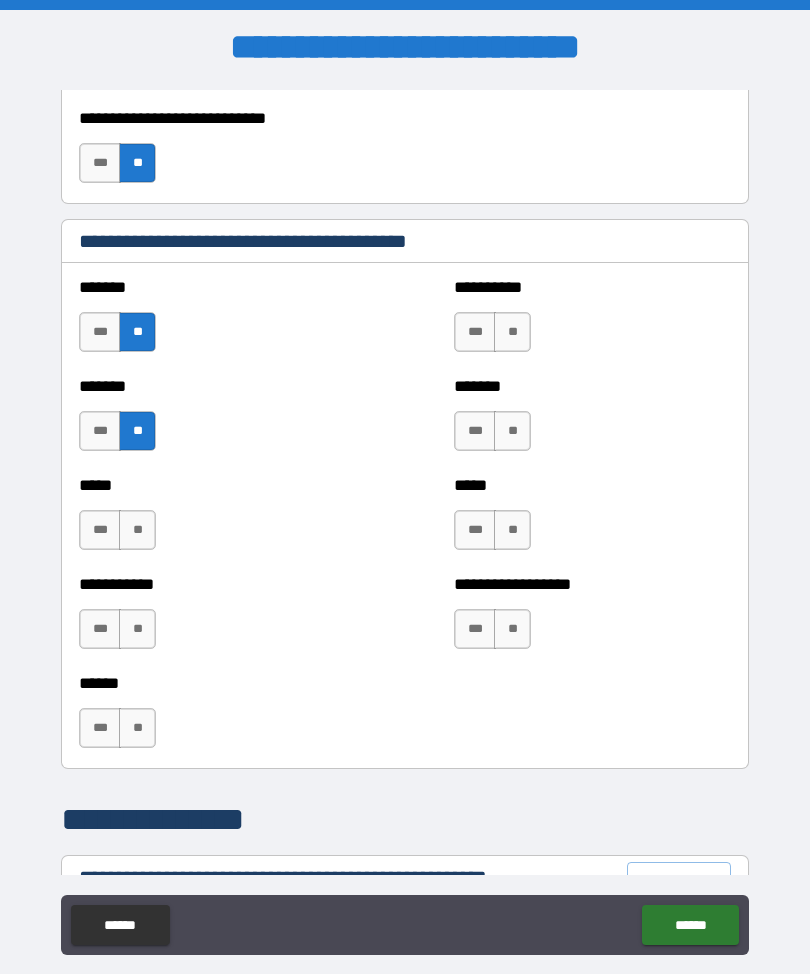 click on "**" at bounding box center [137, 530] 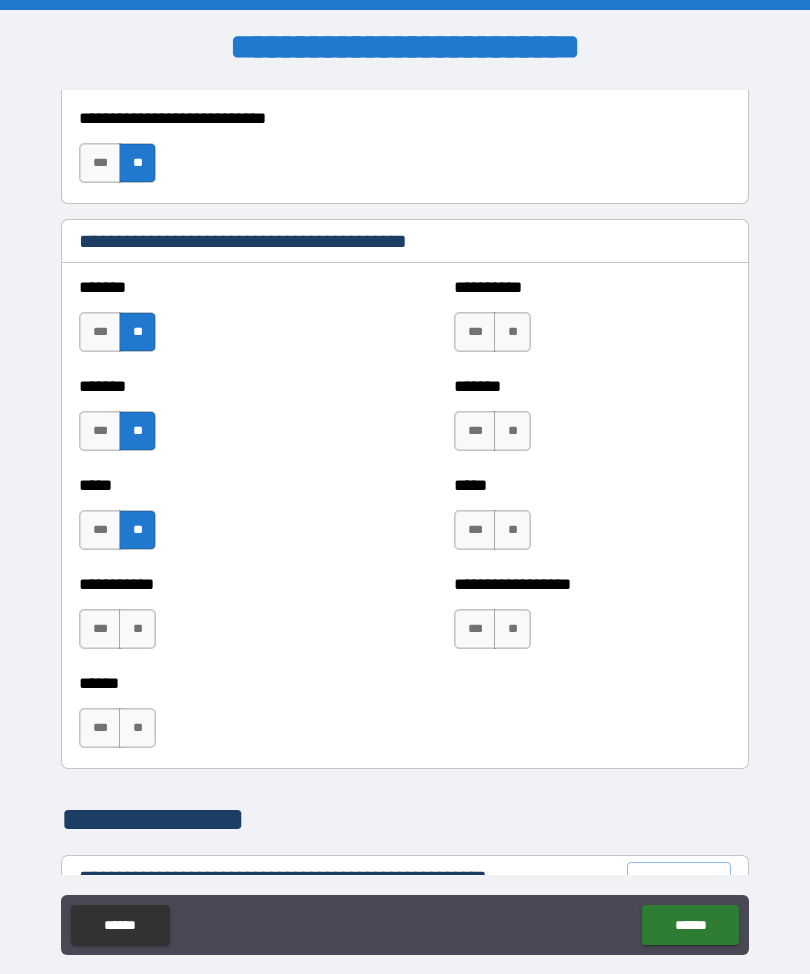 click on "**" at bounding box center [137, 629] 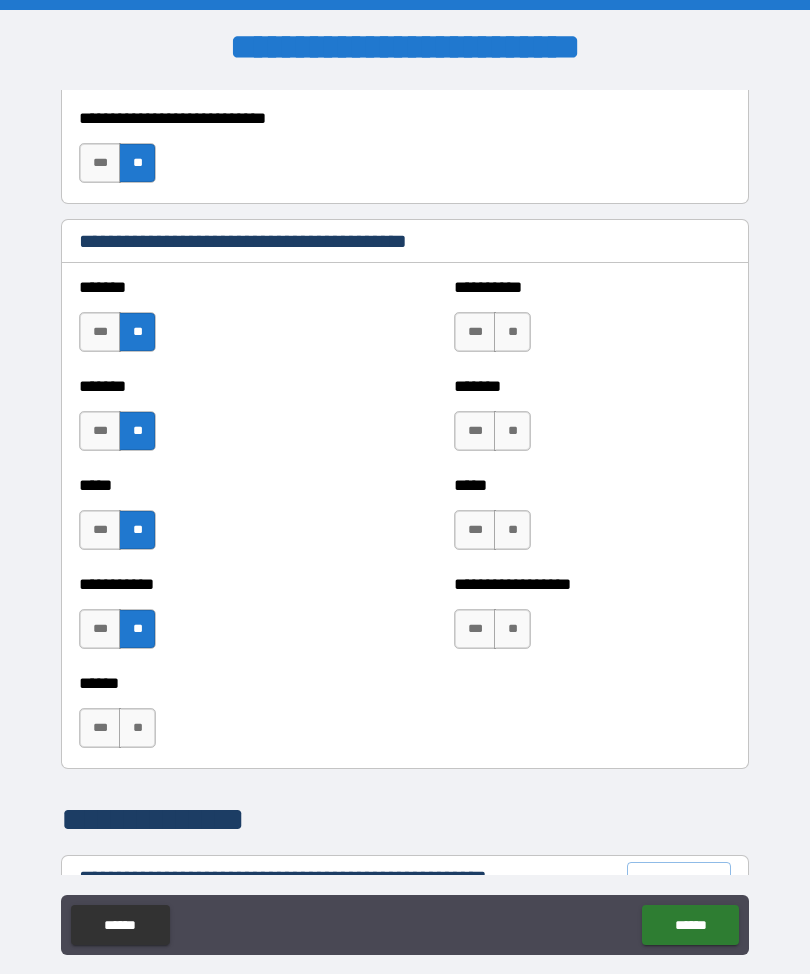 click on "**" at bounding box center [137, 728] 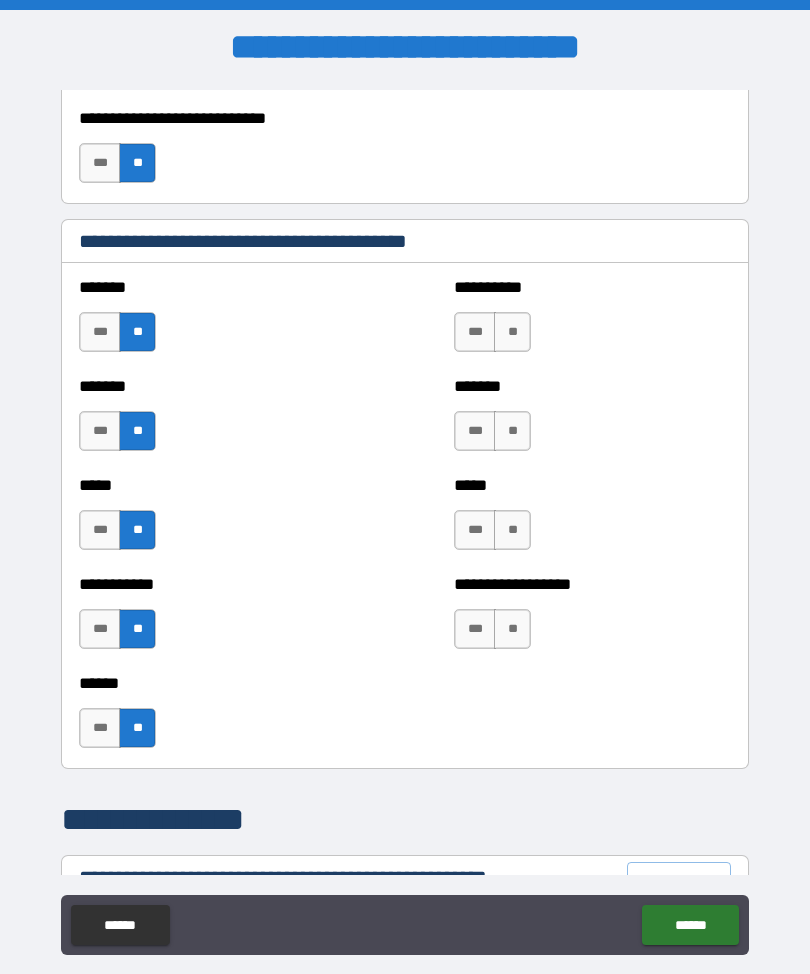 click on "**" at bounding box center (512, 332) 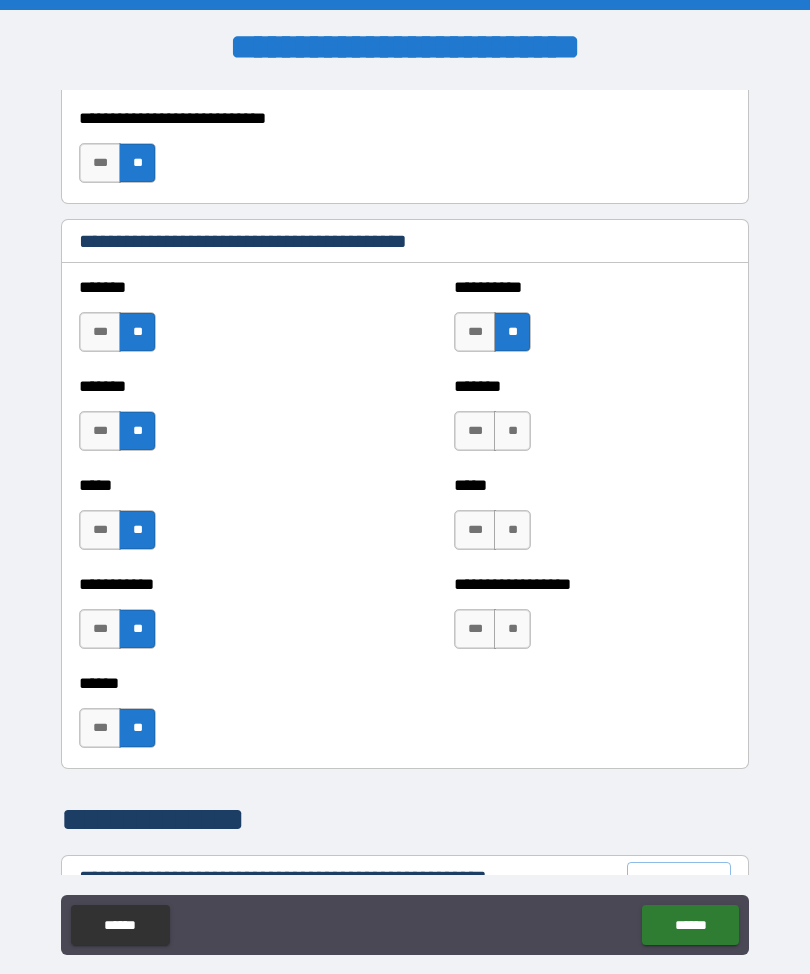 click on "**" at bounding box center (512, 431) 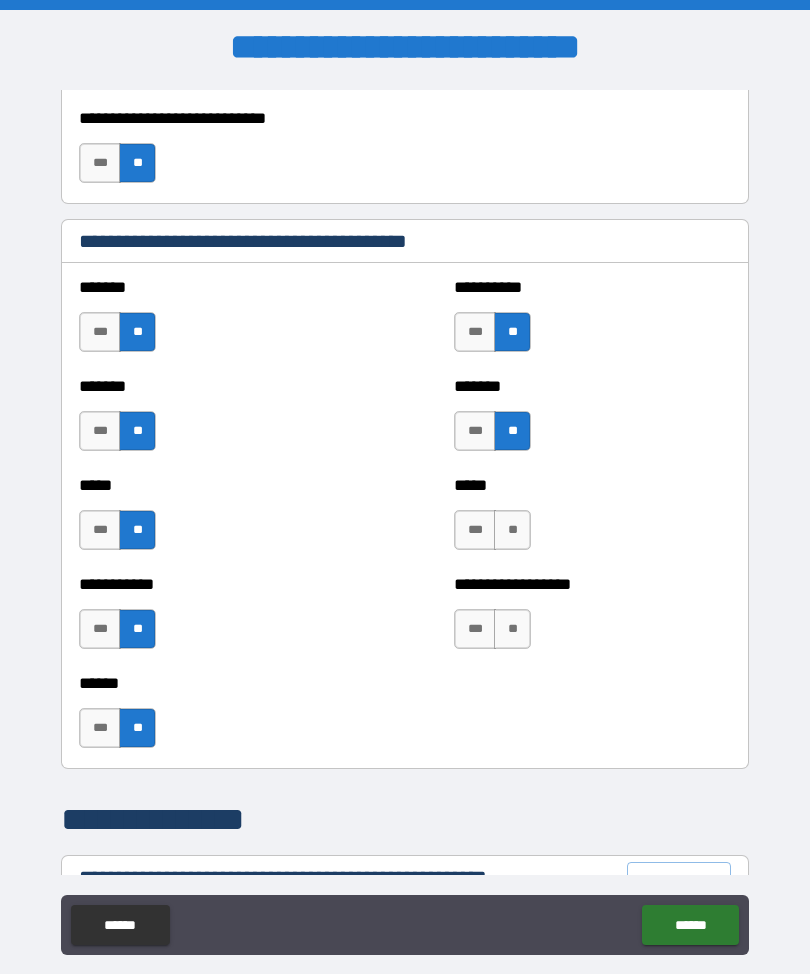 click on "**" at bounding box center [512, 530] 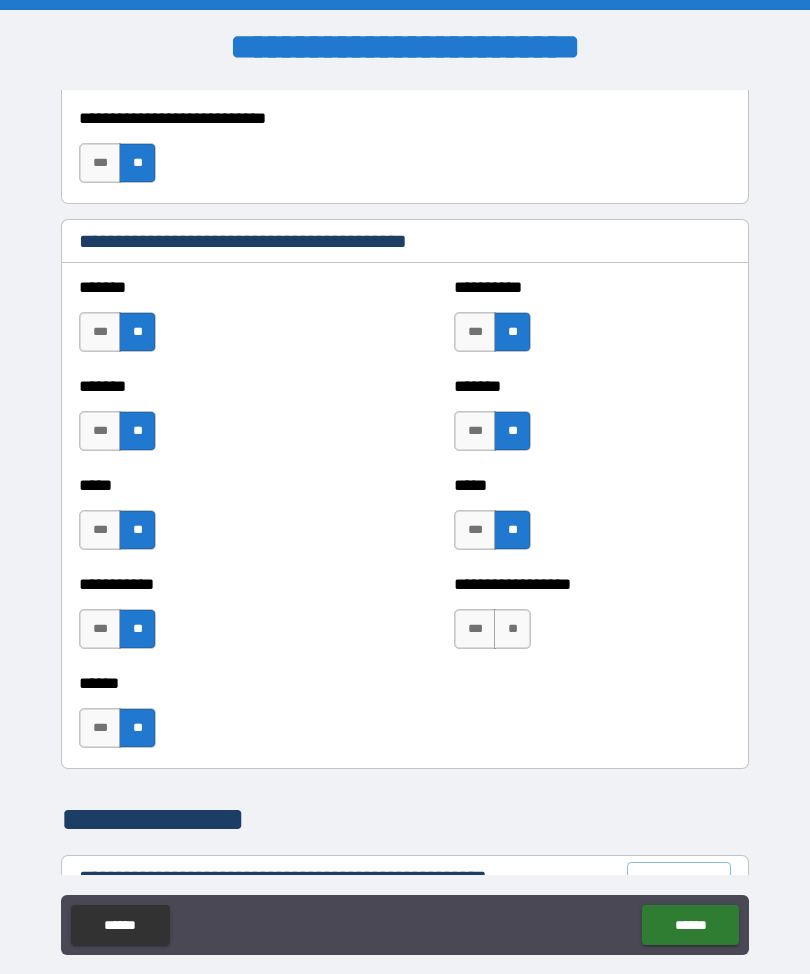 click on "**" at bounding box center [512, 629] 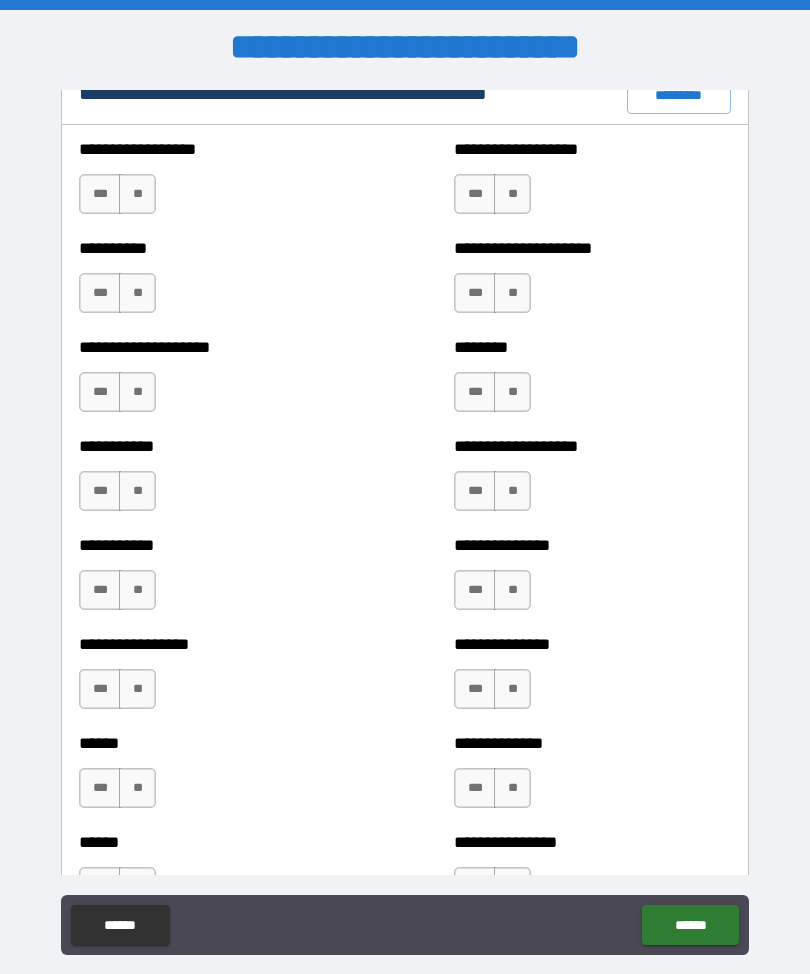scroll, scrollTop: 2426, scrollLeft: 0, axis: vertical 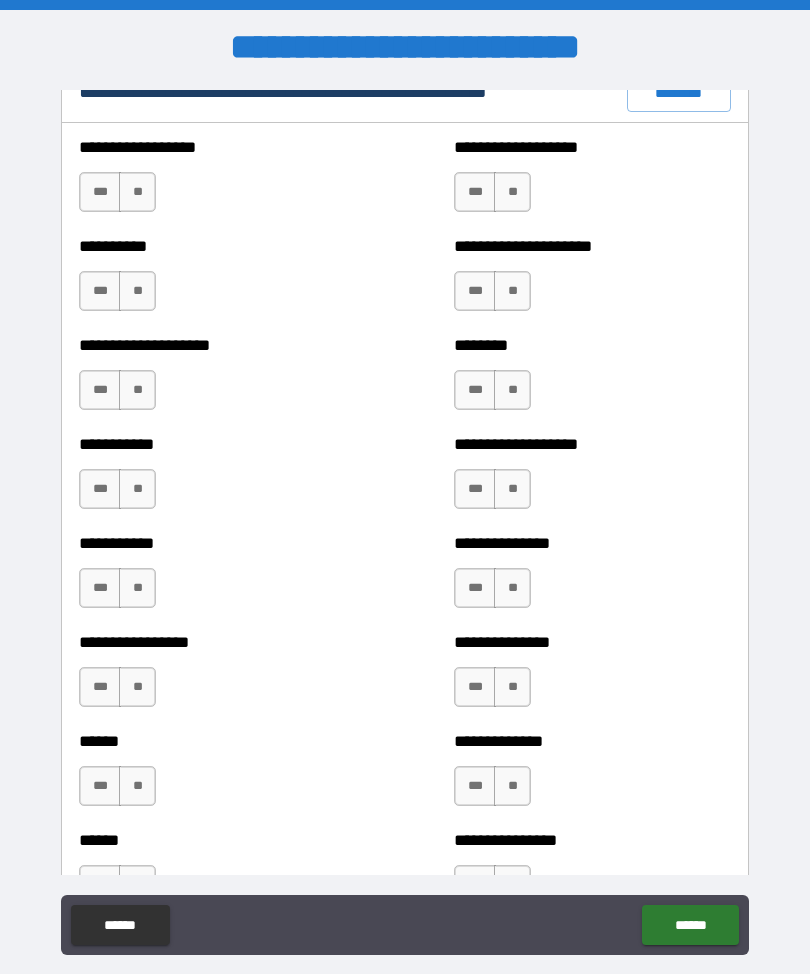 click on "**" at bounding box center [137, 192] 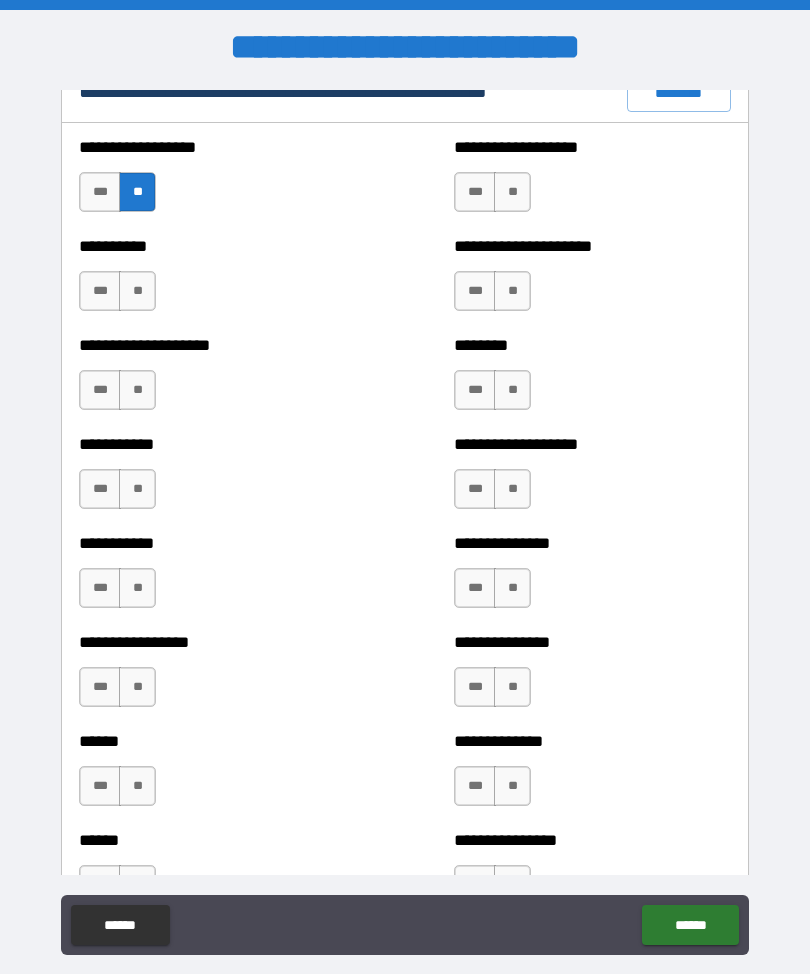 click on "**" at bounding box center [137, 291] 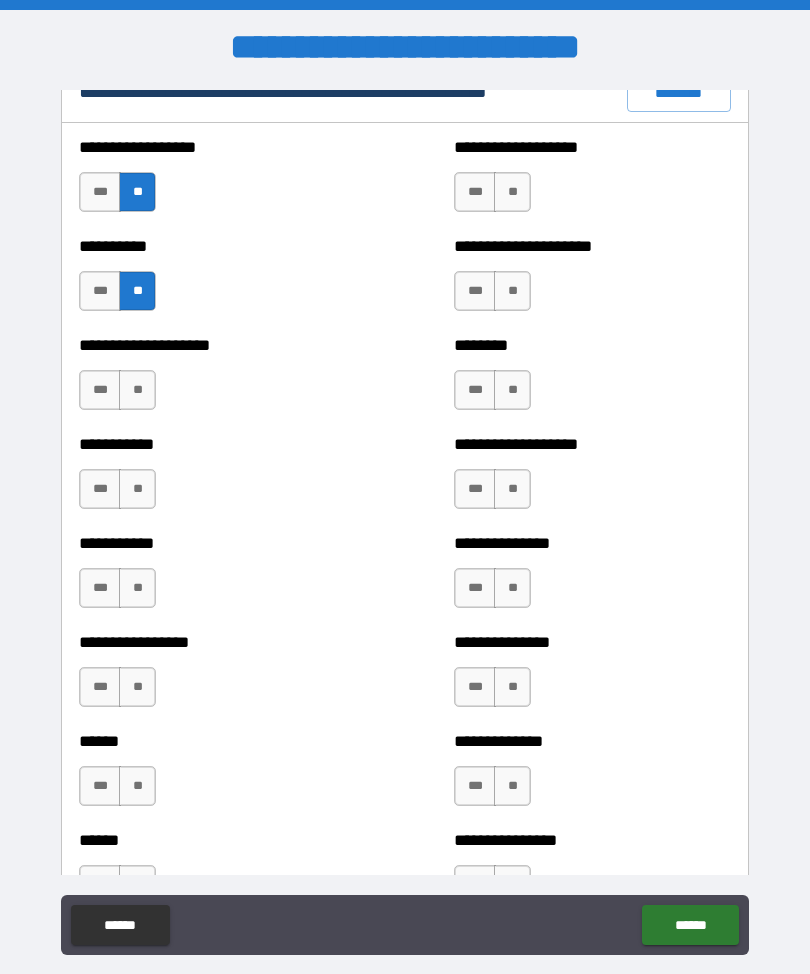 click on "**" at bounding box center (137, 390) 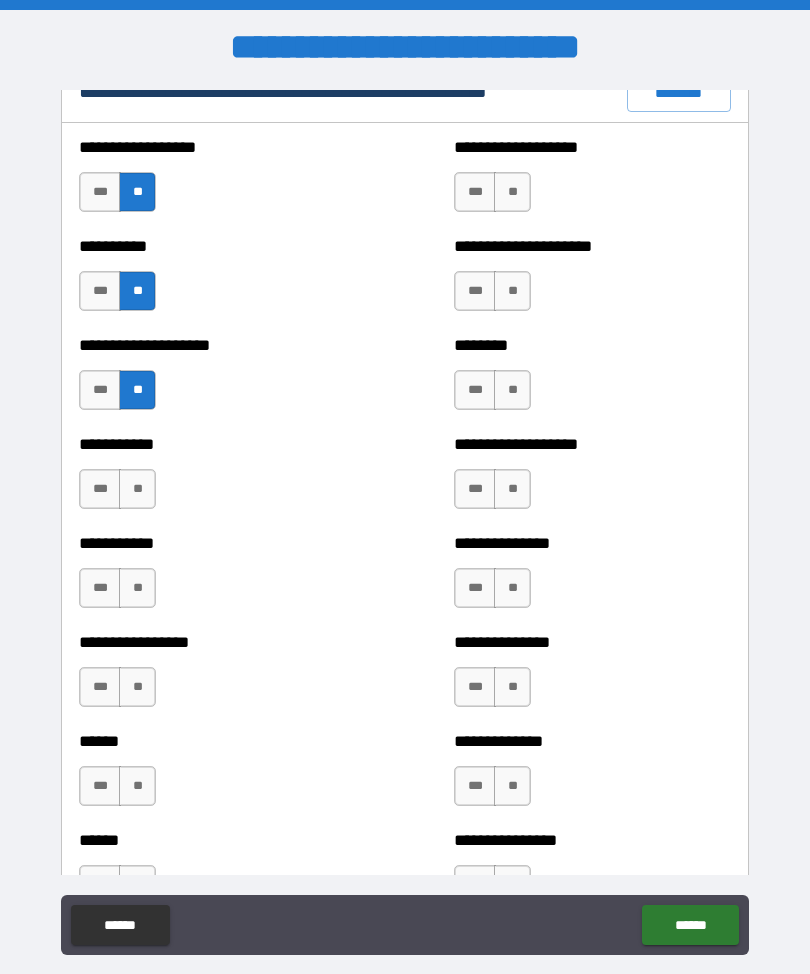 click on "**********" at bounding box center [217, 479] 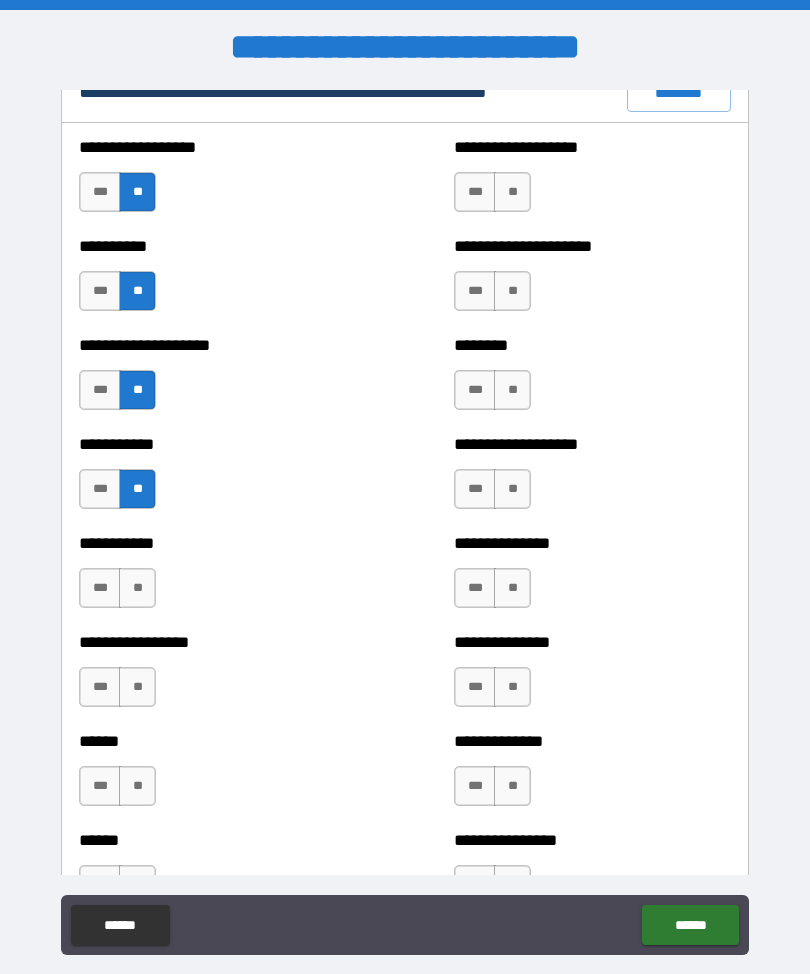 click on "**" at bounding box center [137, 588] 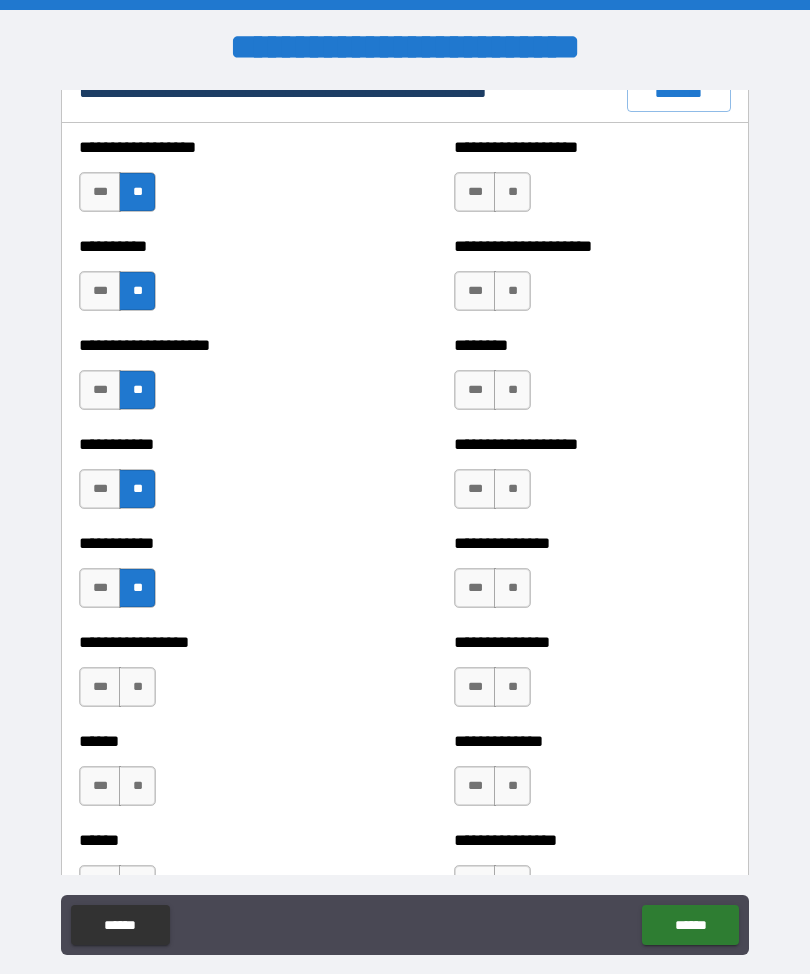 click on "**" at bounding box center (137, 687) 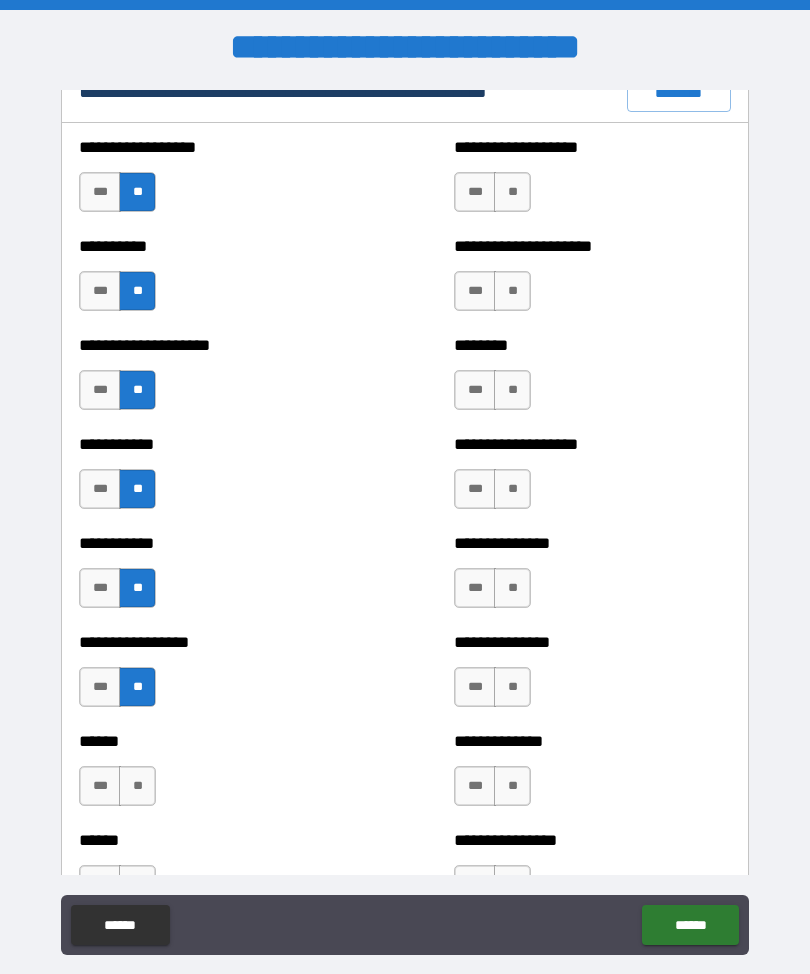 click on "**" at bounding box center (137, 786) 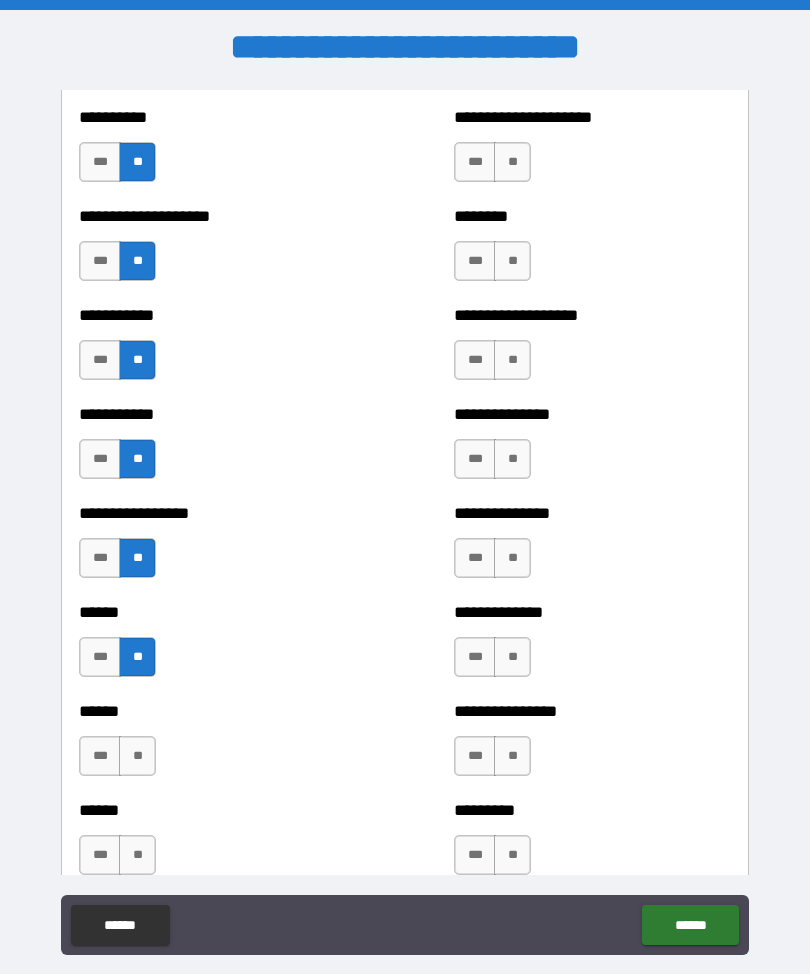 click on "**" at bounding box center (137, 756) 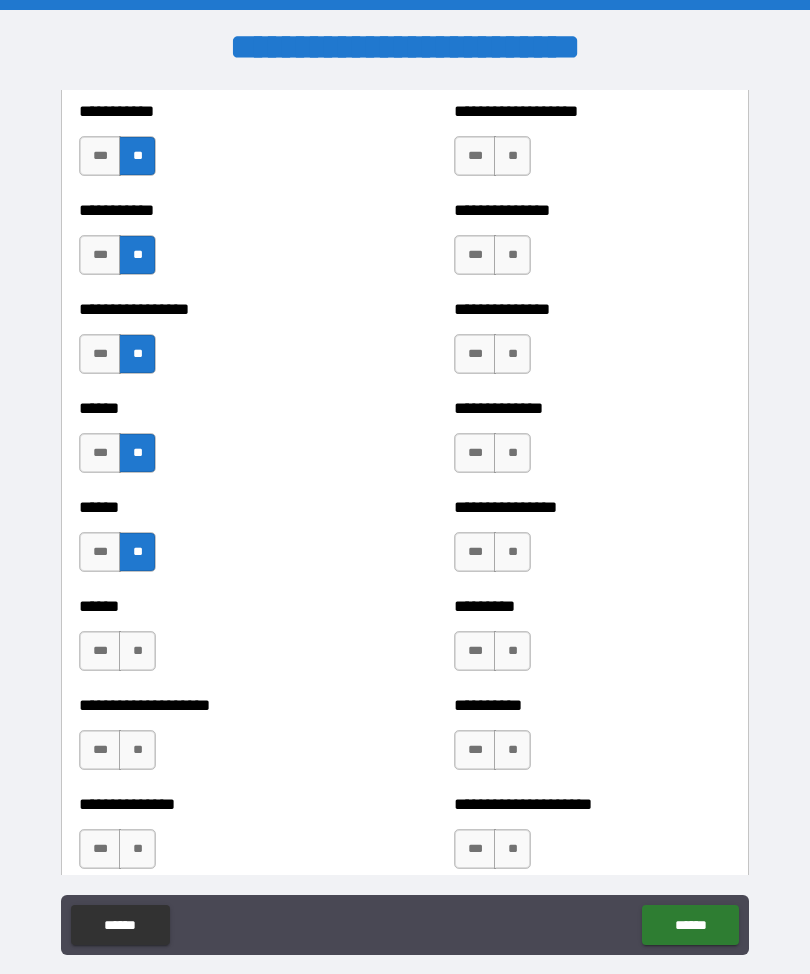 scroll, scrollTop: 2758, scrollLeft: 0, axis: vertical 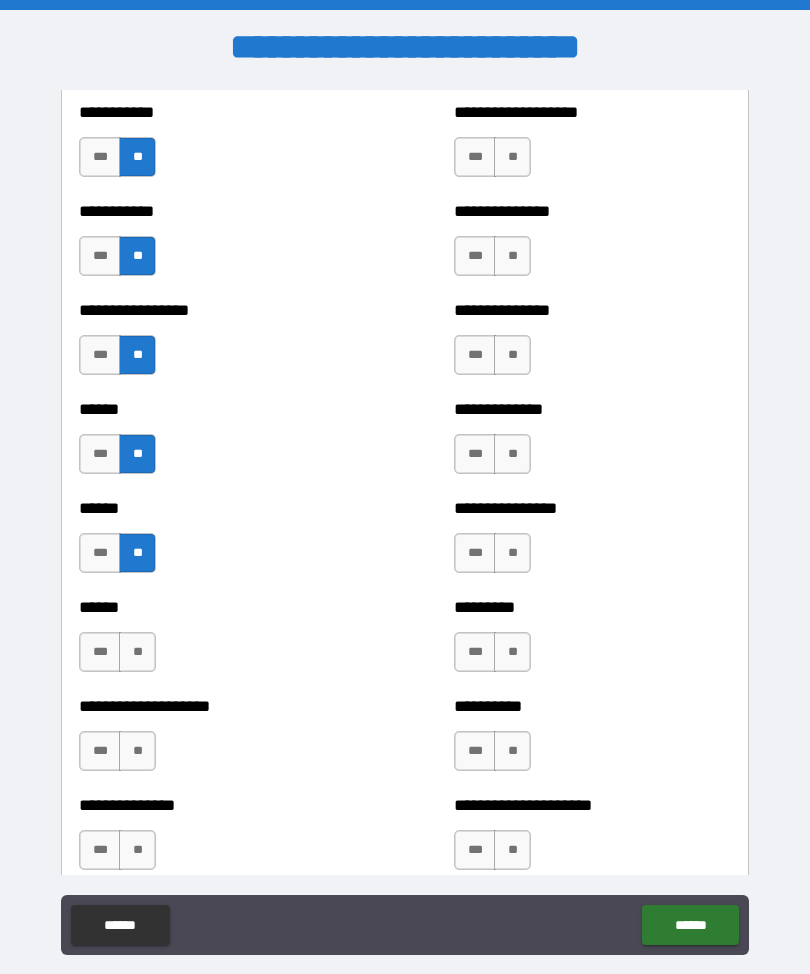 click on "**" at bounding box center [137, 652] 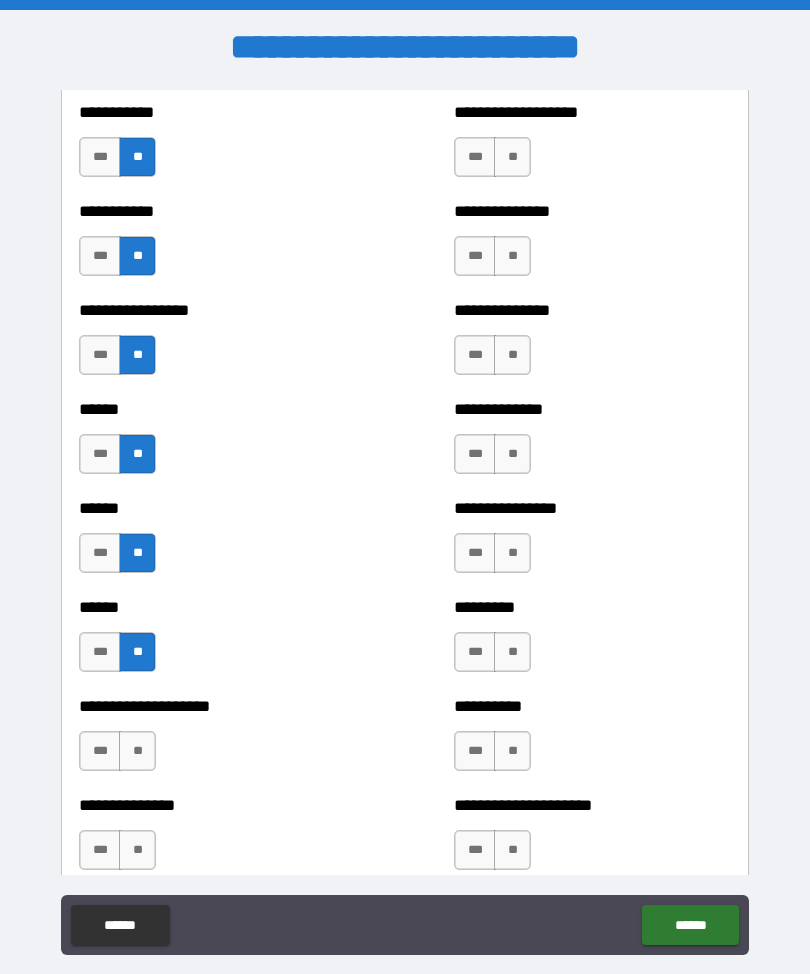 click on "**" at bounding box center (137, 751) 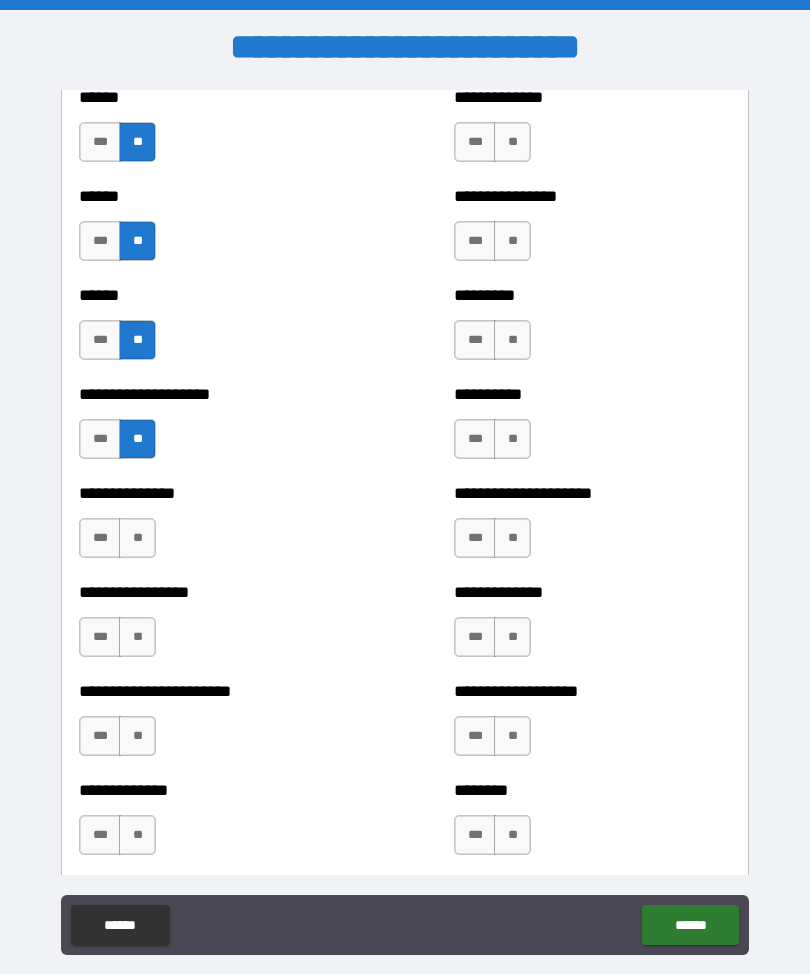 scroll, scrollTop: 3076, scrollLeft: 0, axis: vertical 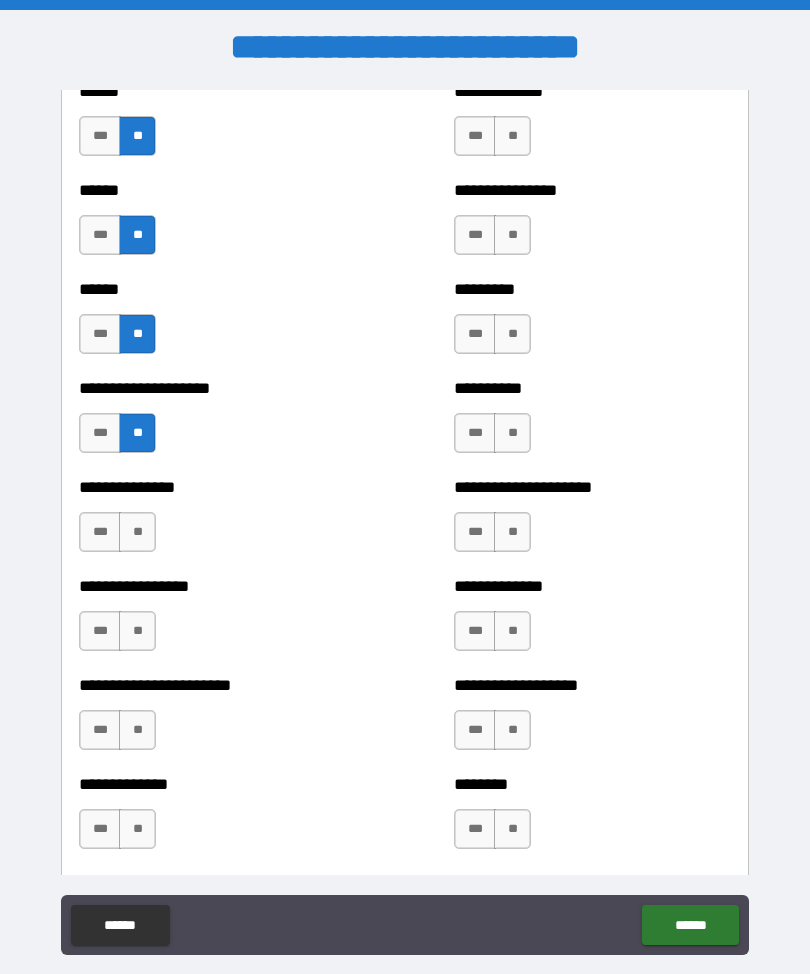 click on "**" at bounding box center (137, 532) 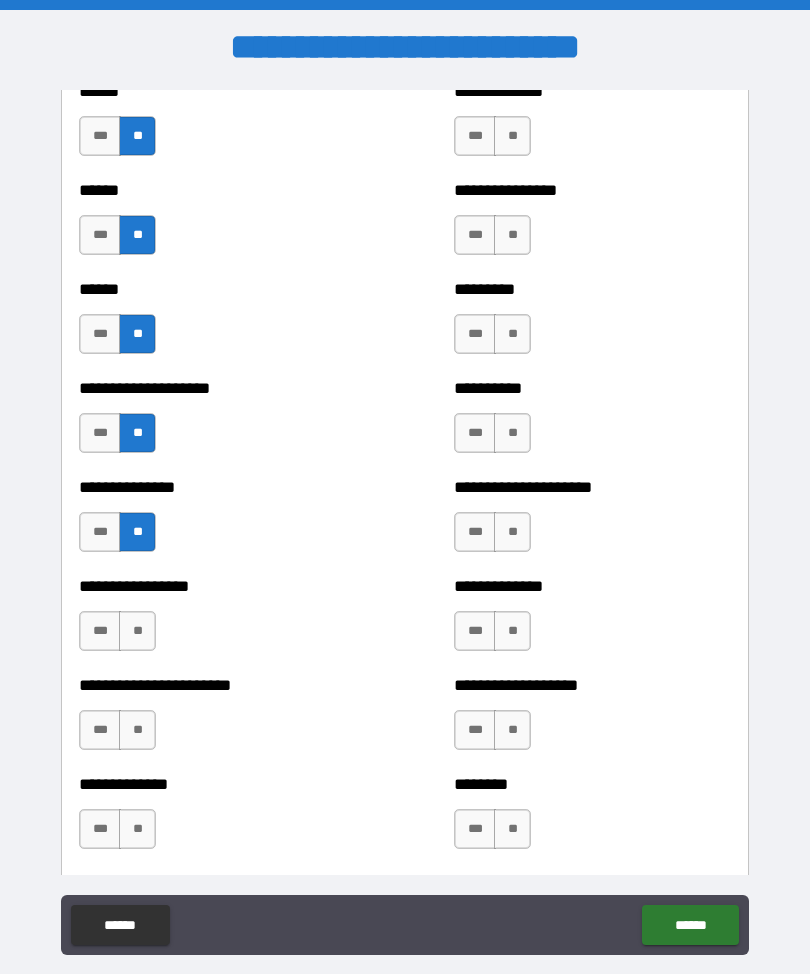 click on "**" at bounding box center [137, 631] 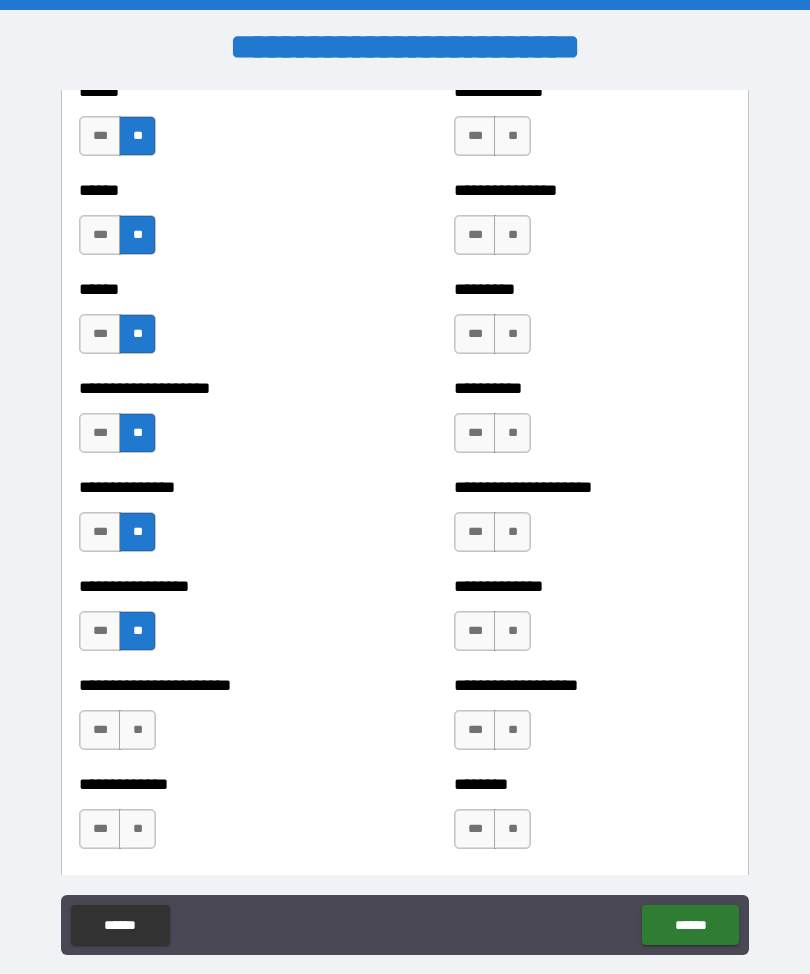 click on "**********" at bounding box center (217, 720) 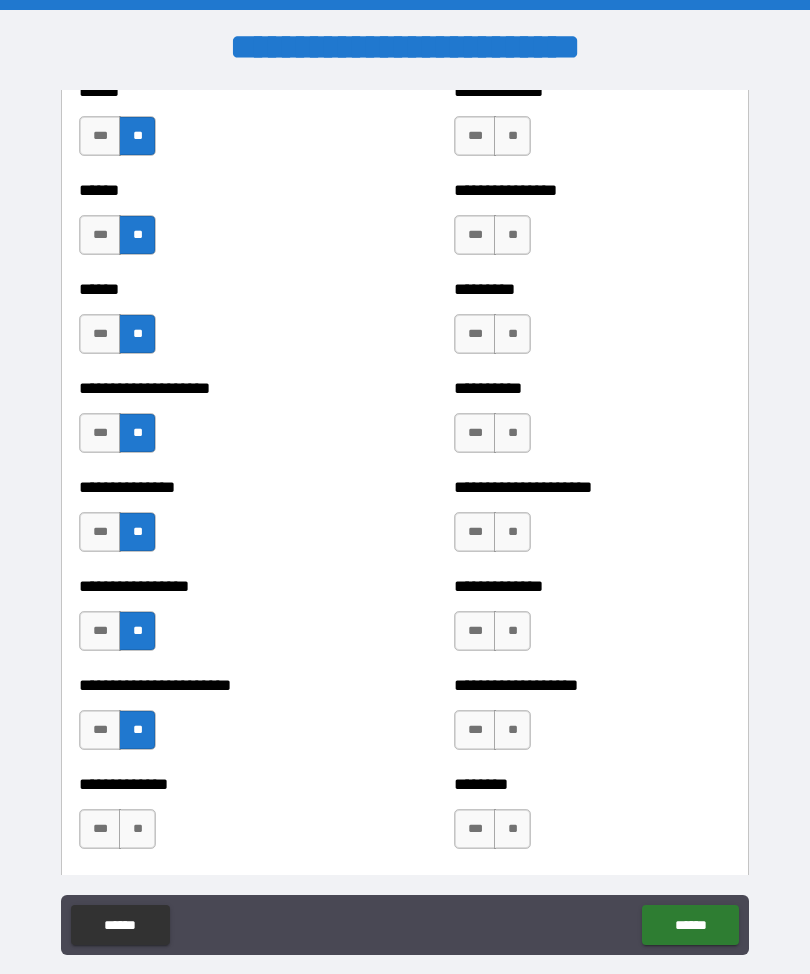 click on "**" at bounding box center [137, 829] 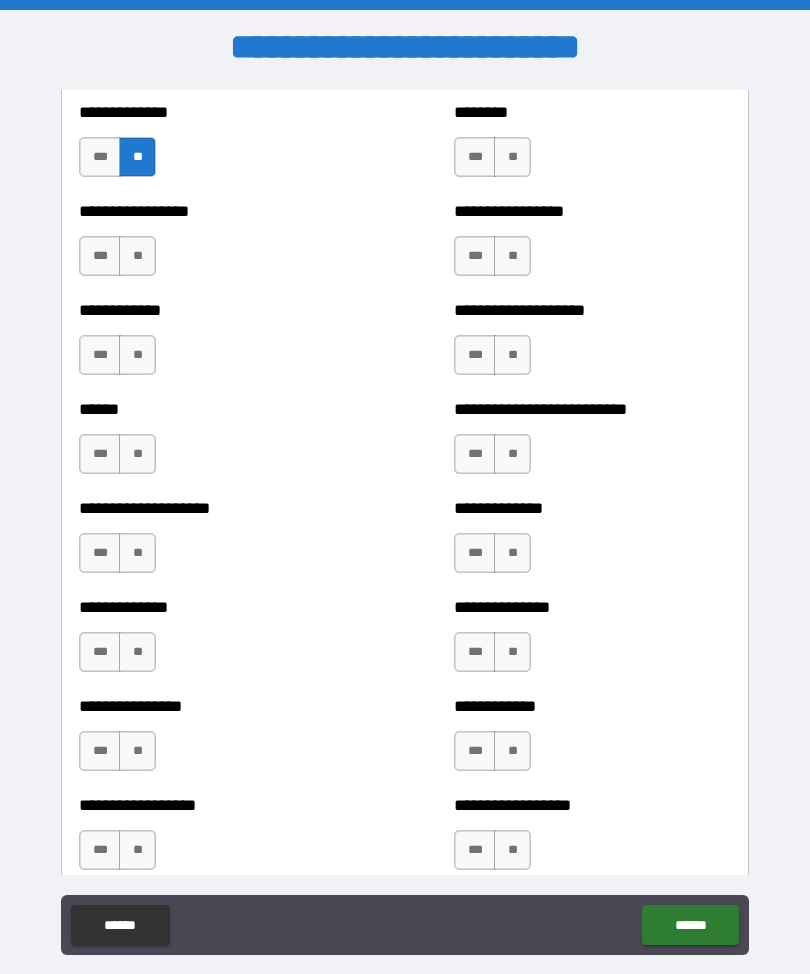 scroll, scrollTop: 3772, scrollLeft: 0, axis: vertical 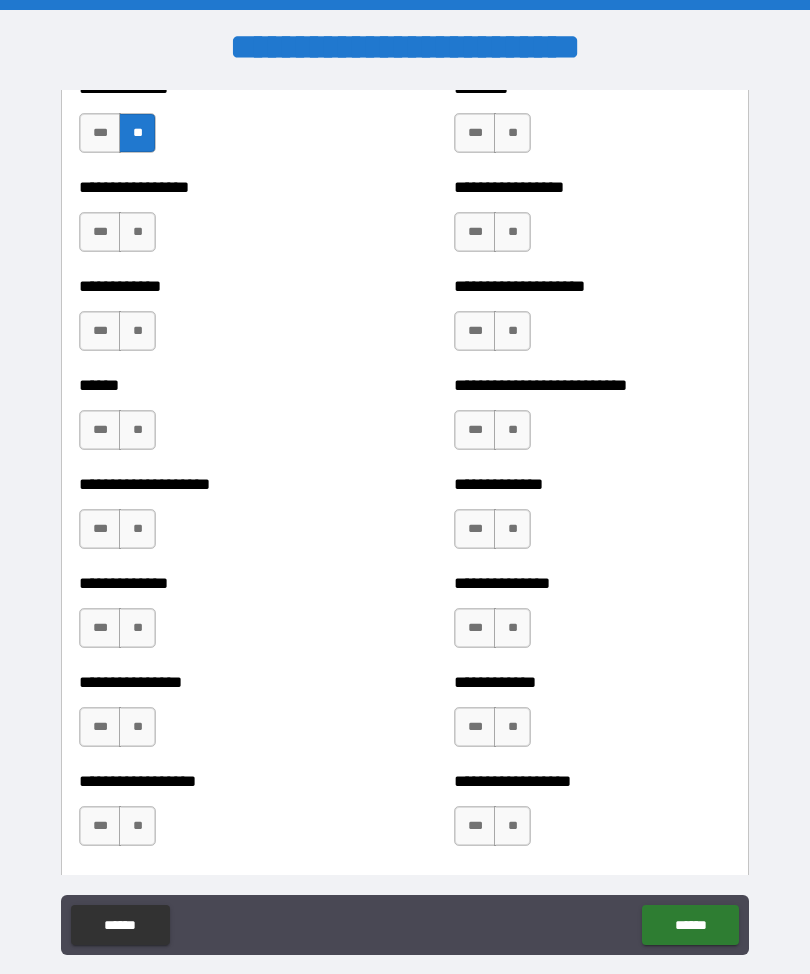 click on "**" at bounding box center (137, 232) 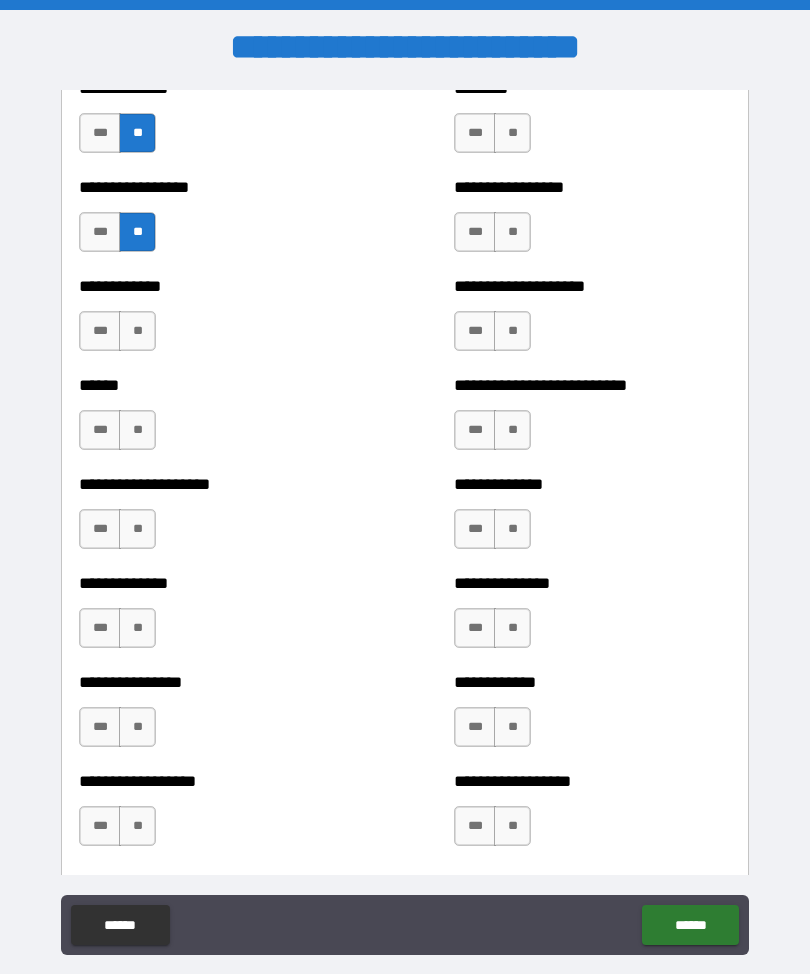 click on "**" at bounding box center (137, 331) 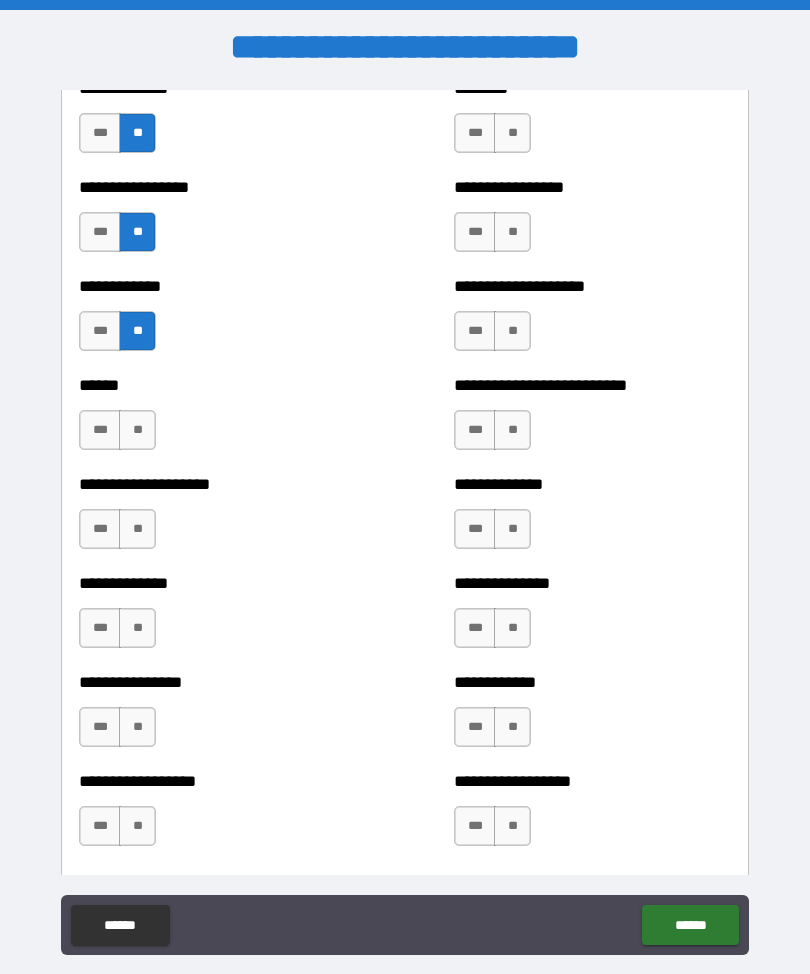 click on "**" at bounding box center [137, 430] 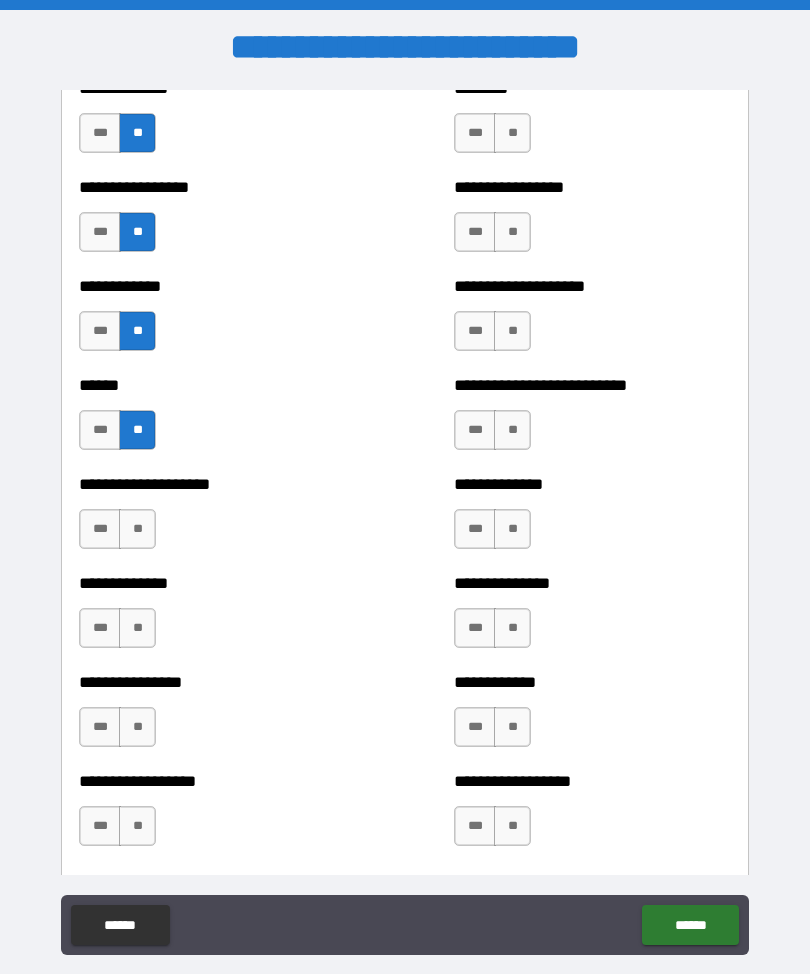 click on "**" at bounding box center [137, 529] 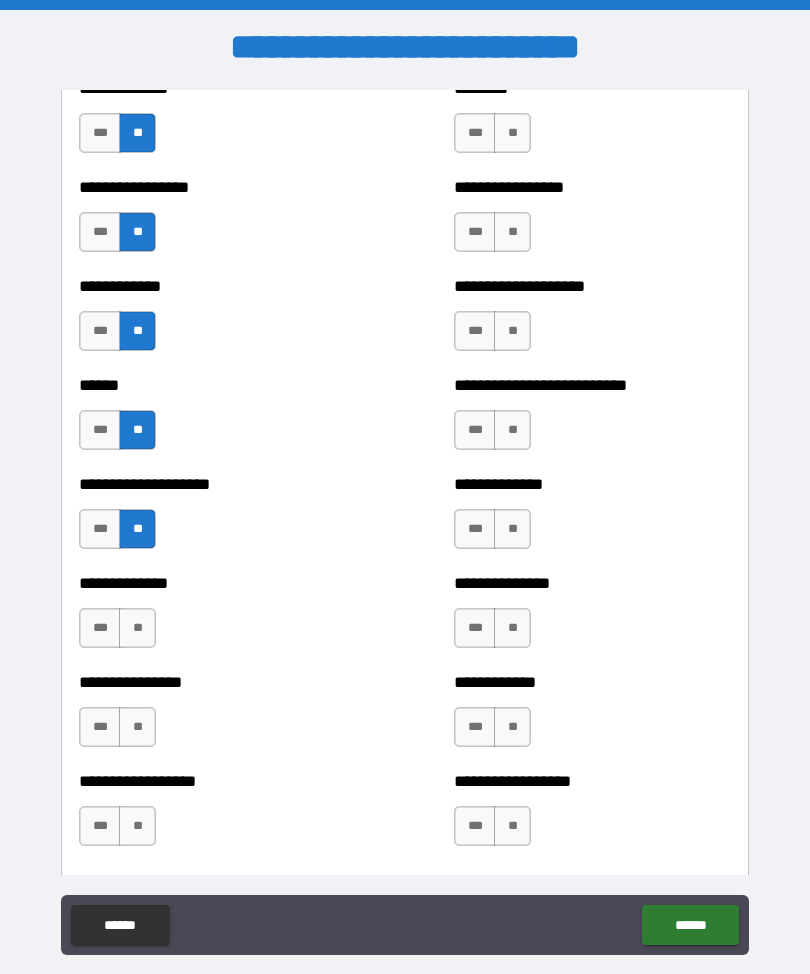 click on "**" at bounding box center [137, 628] 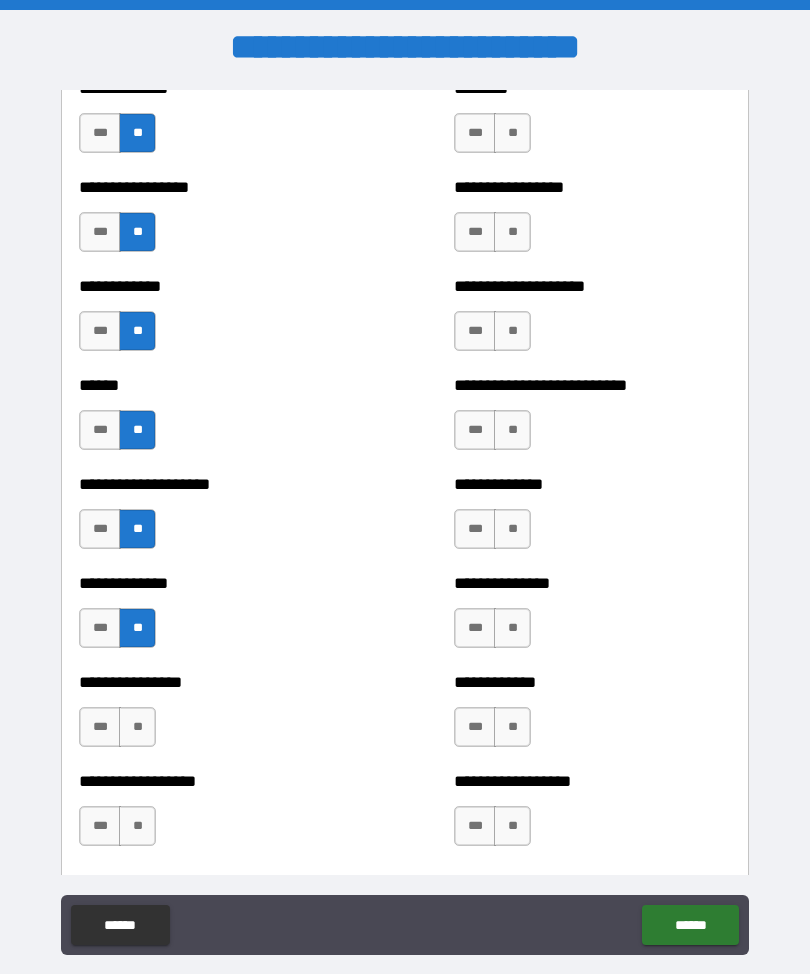 click on "**" at bounding box center (137, 727) 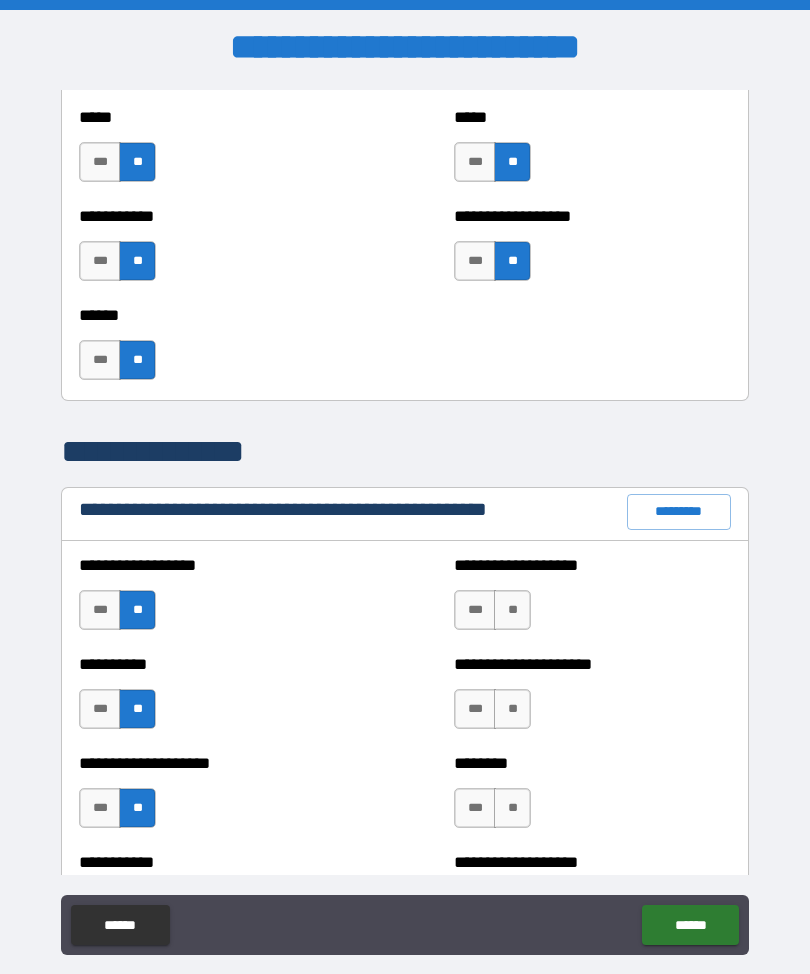scroll, scrollTop: 2010, scrollLeft: 0, axis: vertical 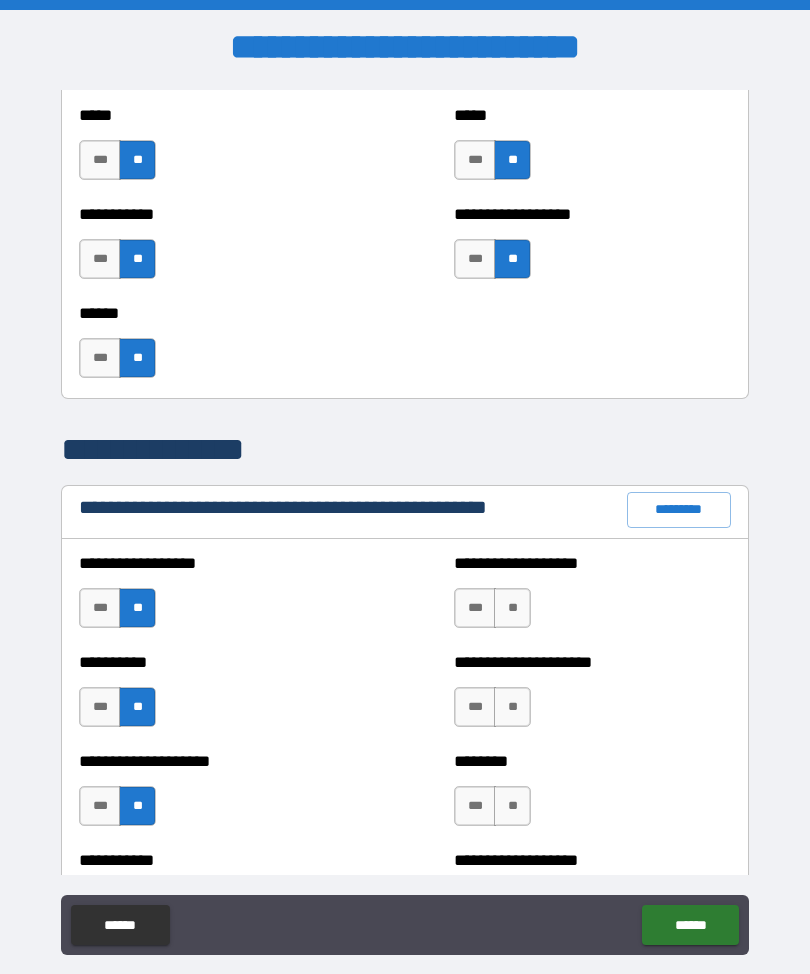 click on "*********" at bounding box center (679, 510) 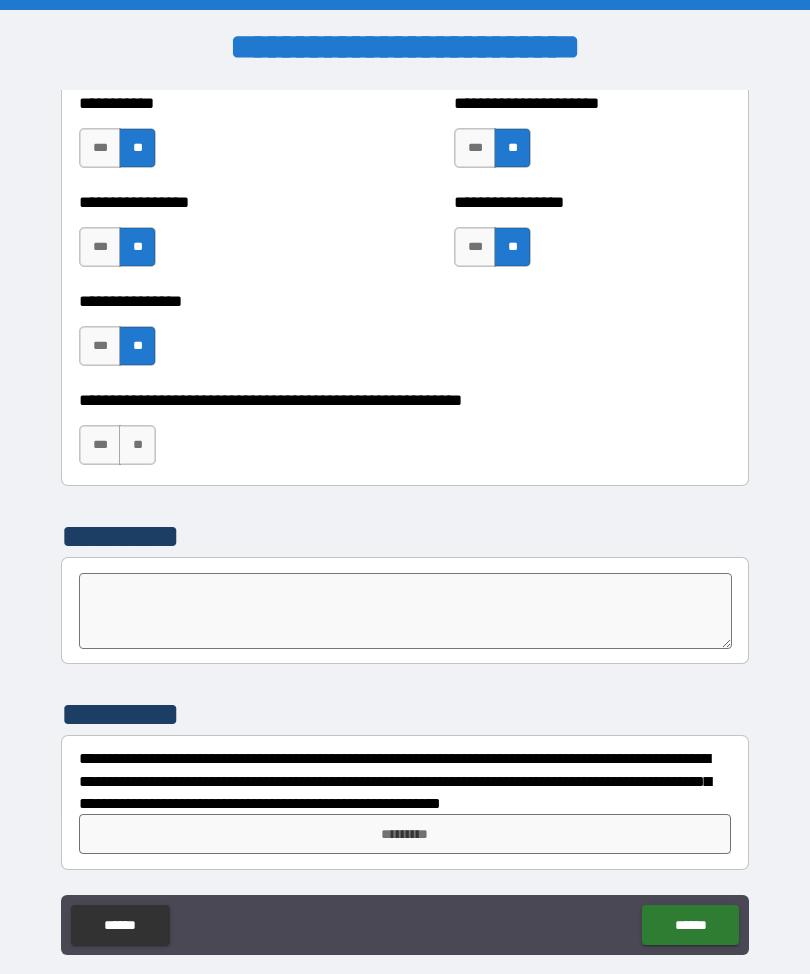 scroll, scrollTop: 6034, scrollLeft: 0, axis: vertical 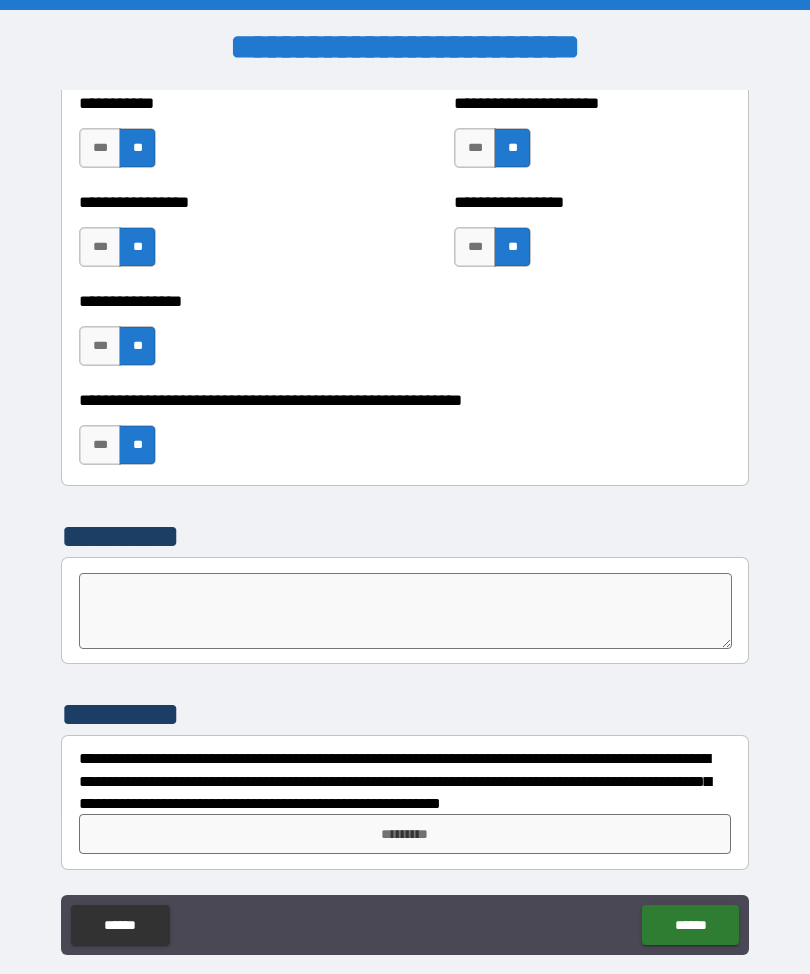 click on "*********" at bounding box center (405, 834) 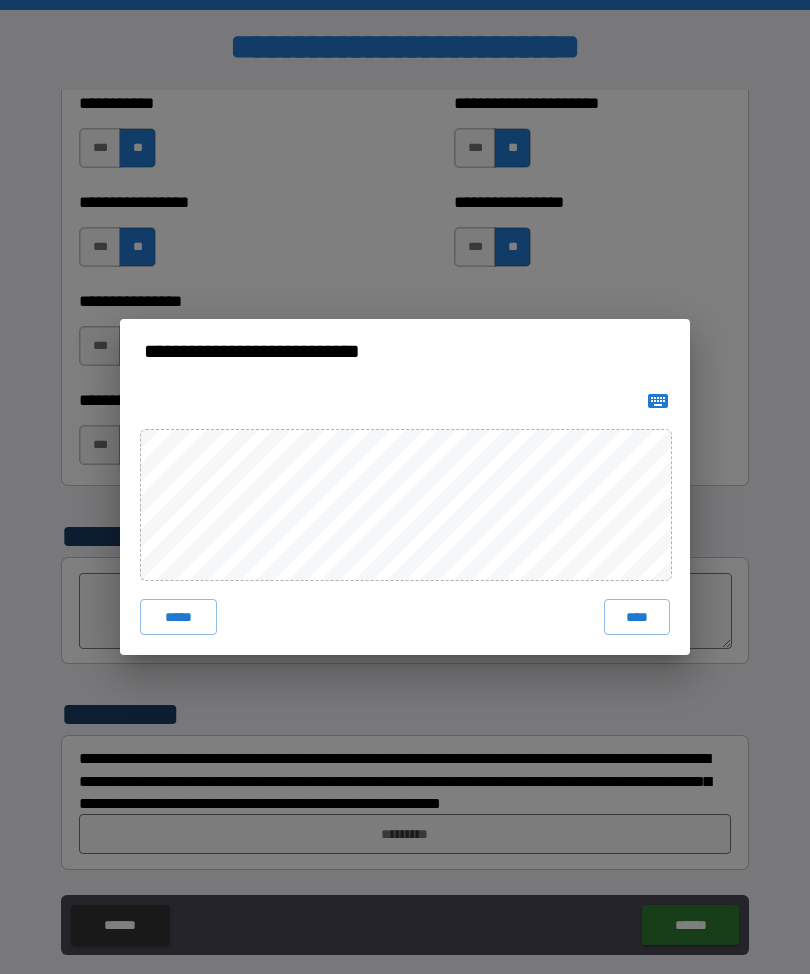 click on "****" at bounding box center (637, 617) 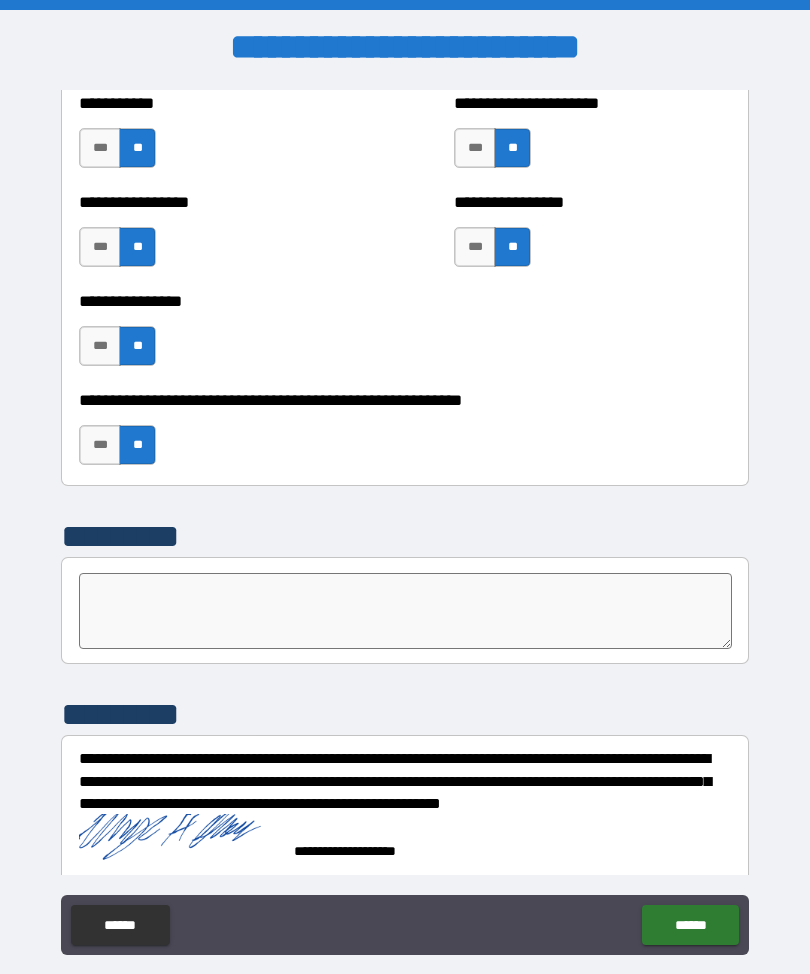 scroll, scrollTop: 6024, scrollLeft: 0, axis: vertical 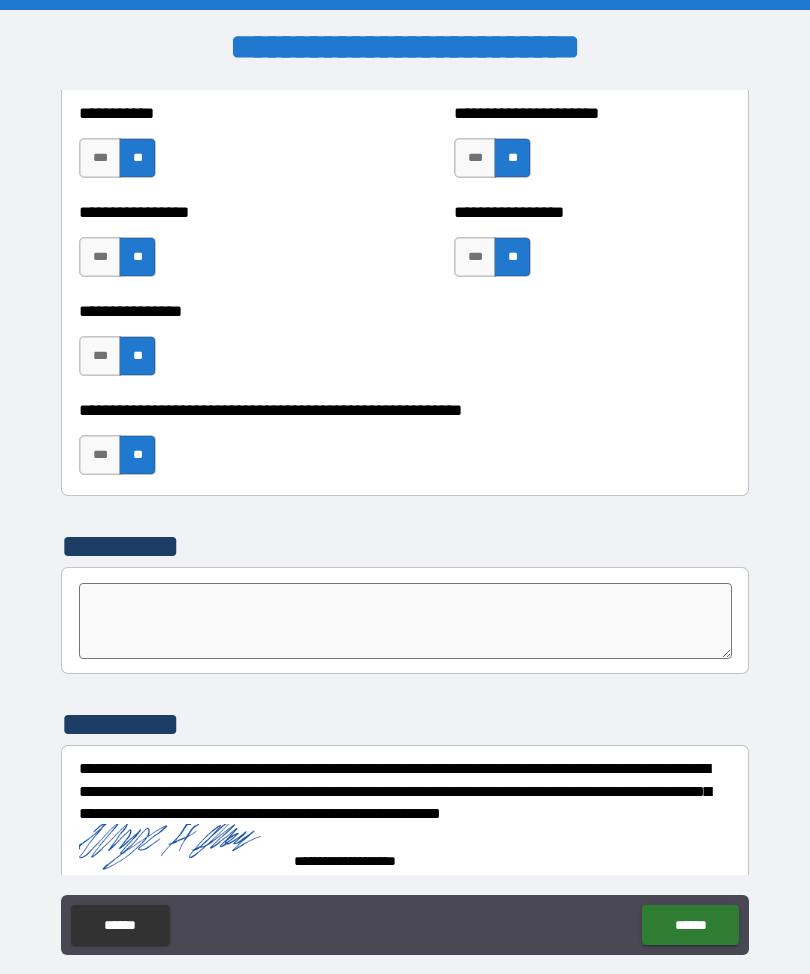 click on "******" at bounding box center [690, 925] 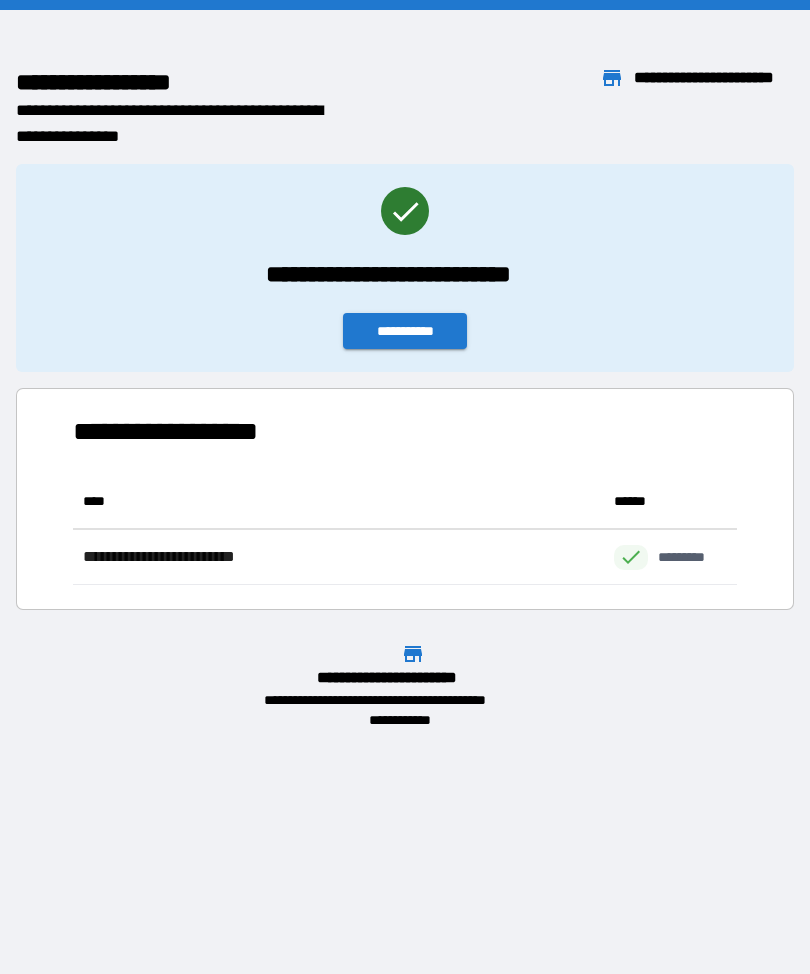 scroll, scrollTop: 111, scrollLeft: 664, axis: both 